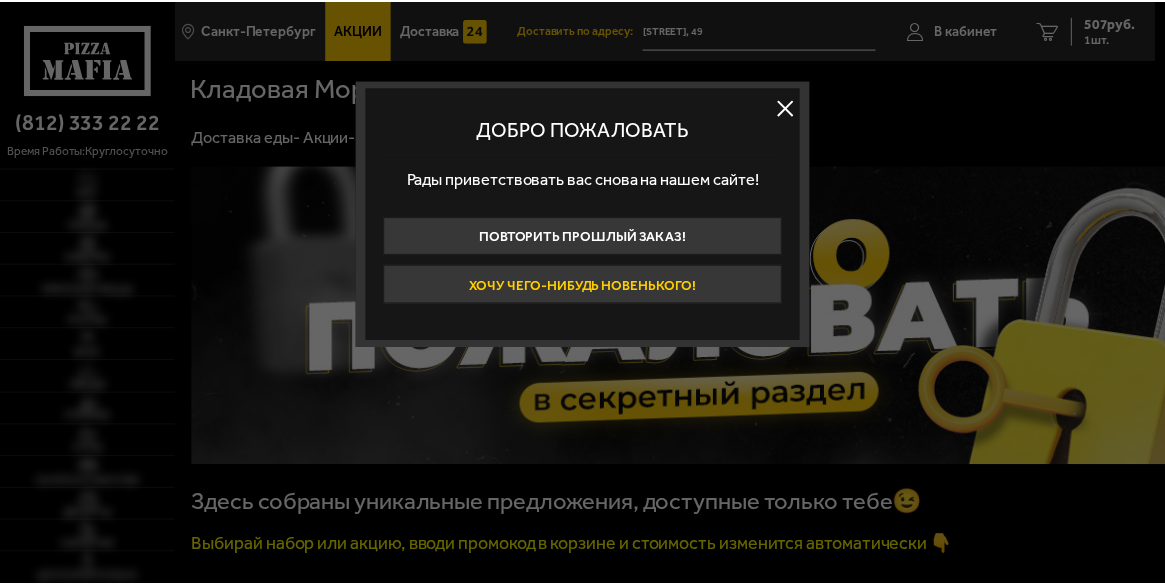 scroll, scrollTop: 0, scrollLeft: 0, axis: both 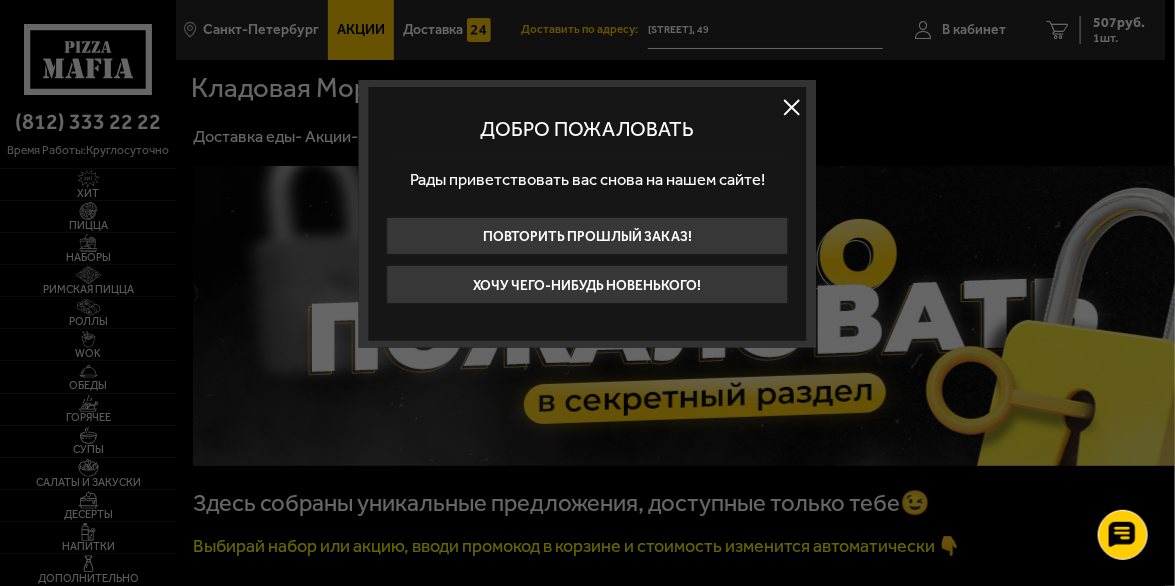click at bounding box center (792, 108) 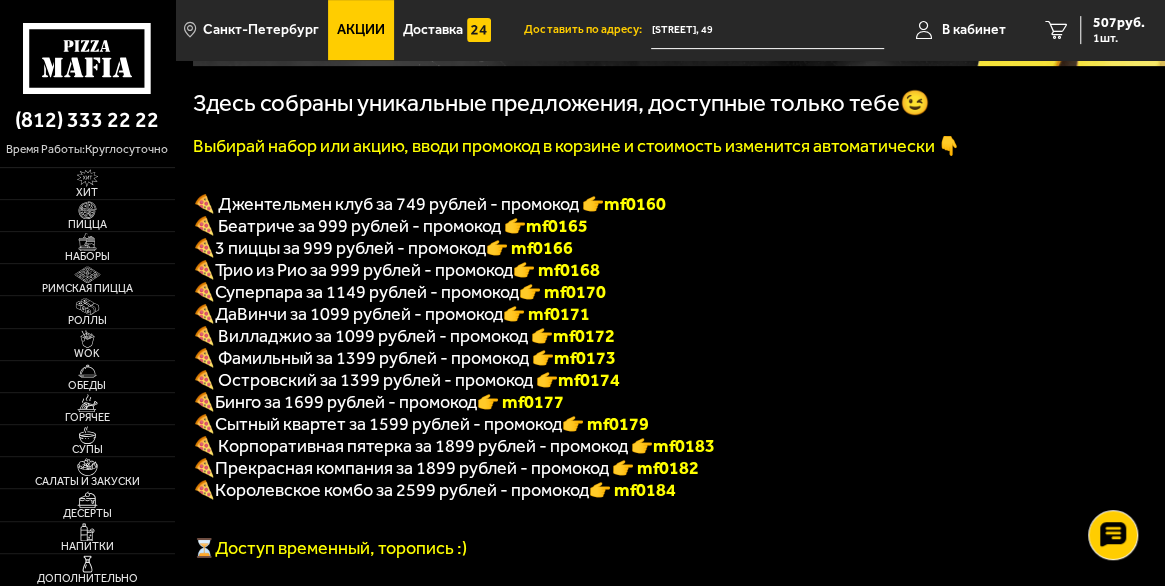 scroll, scrollTop: 319, scrollLeft: 0, axis: vertical 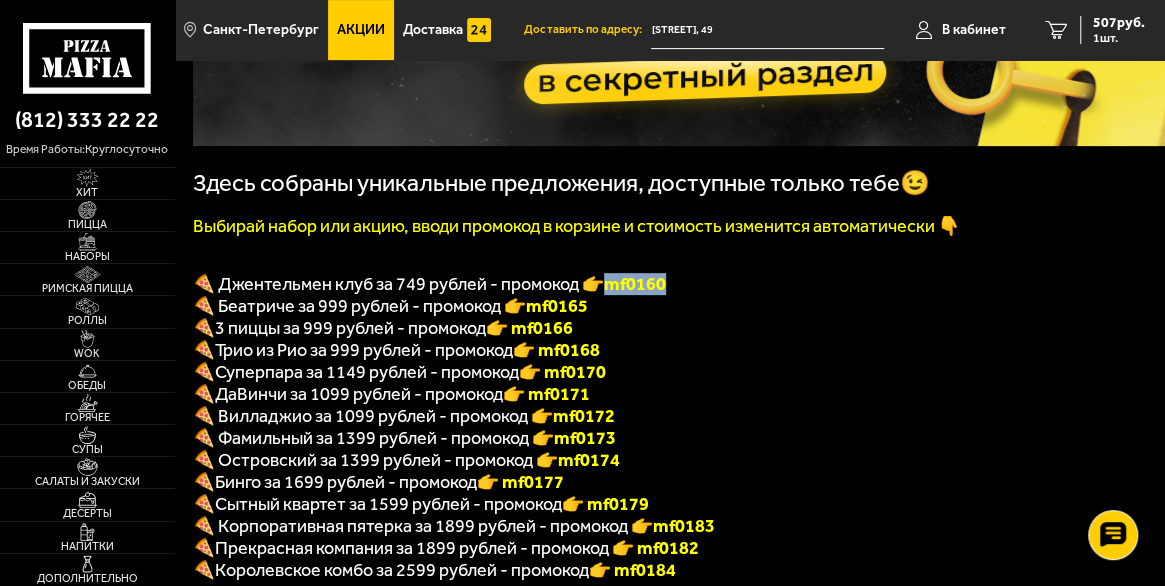 drag, startPoint x: 671, startPoint y: 295, endPoint x: 614, endPoint y: 301, distance: 57.31492 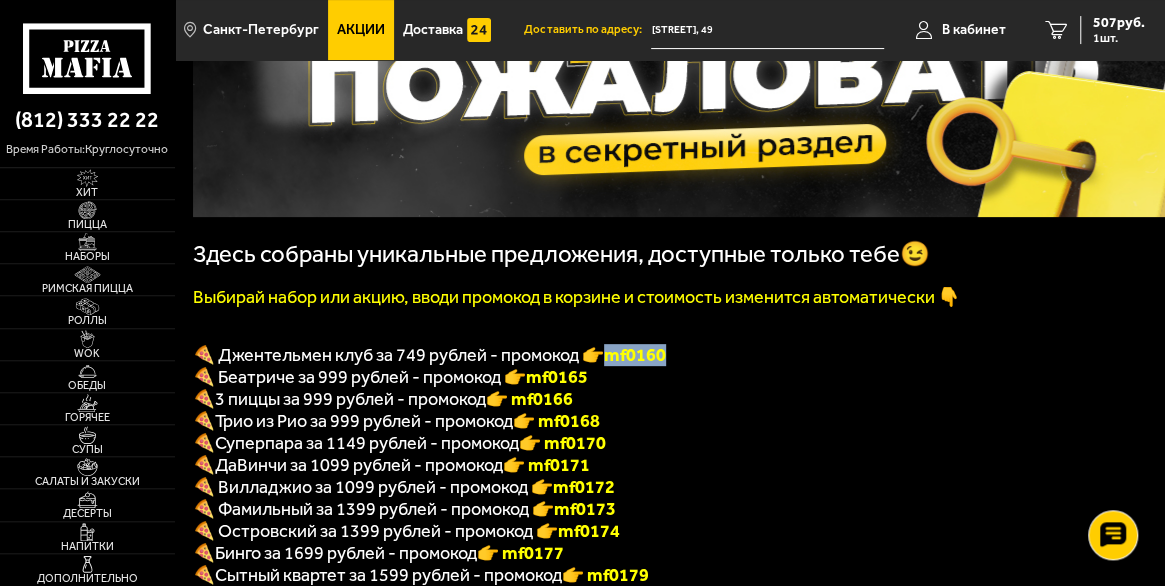 scroll, scrollTop: 319, scrollLeft: 0, axis: vertical 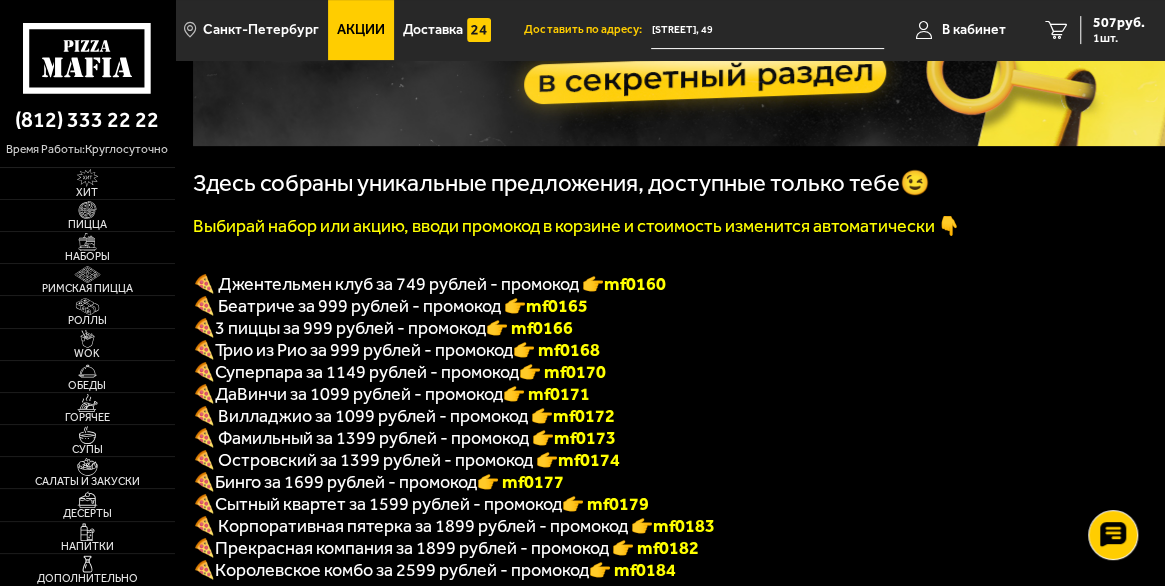 click on "🍕 Джентельмен клуб за 749 рублей - промокод 👉  mf0160" at bounding box center (429, 284) 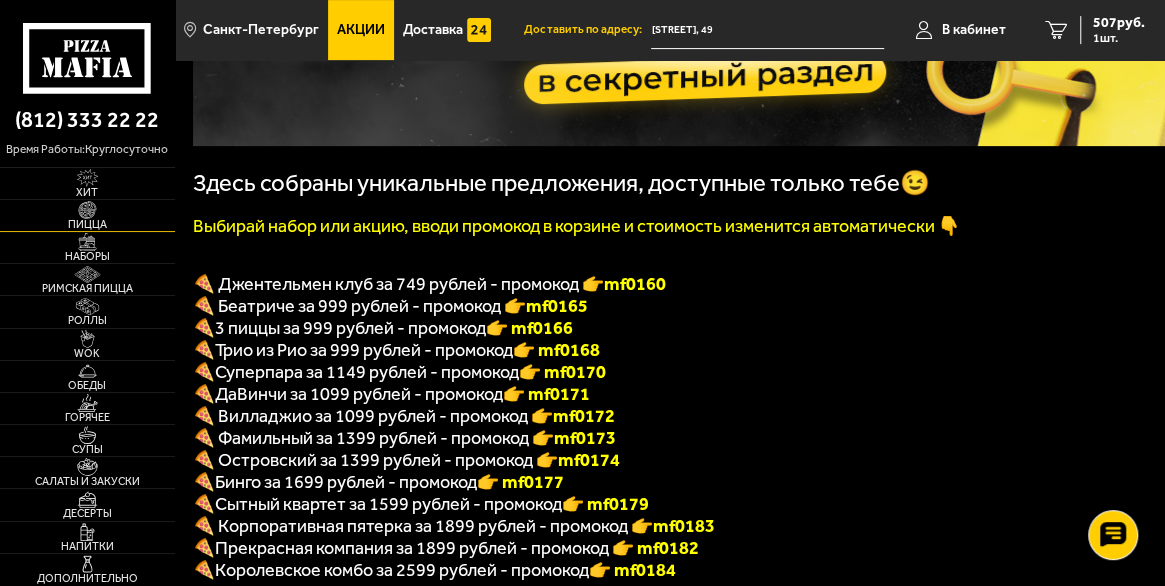 click on "Пицца" at bounding box center (87, 224) 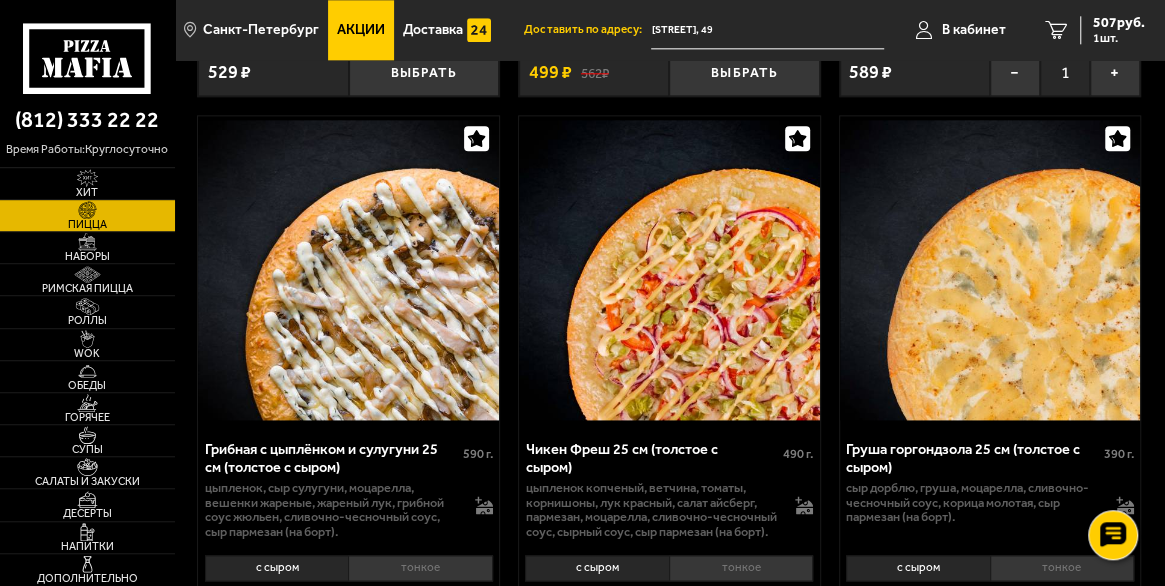 scroll, scrollTop: 1383, scrollLeft: 0, axis: vertical 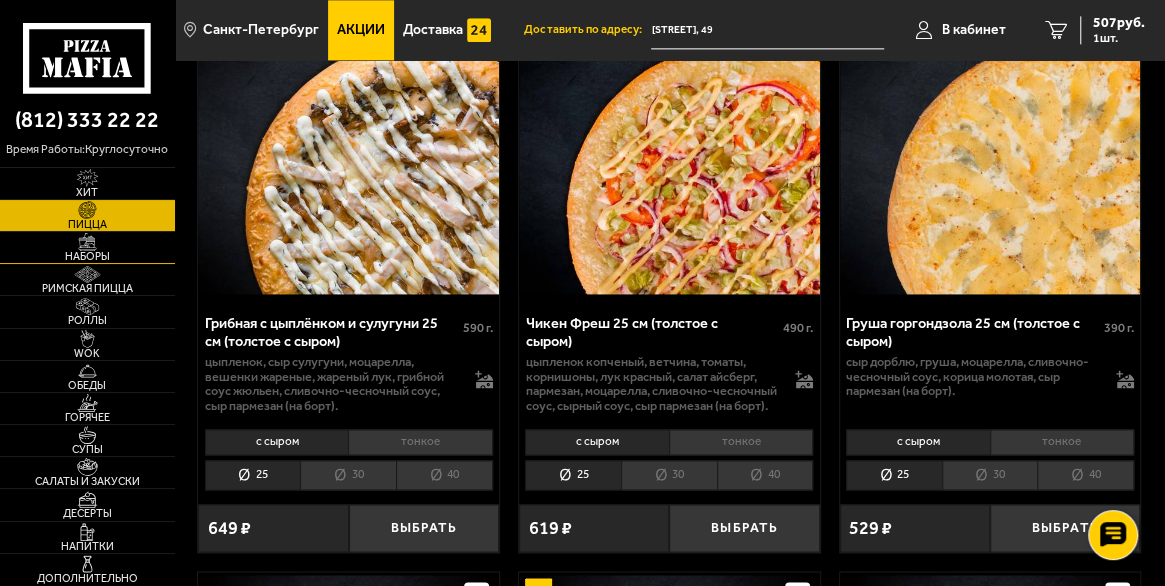 click on "Наборы" at bounding box center (87, 256) 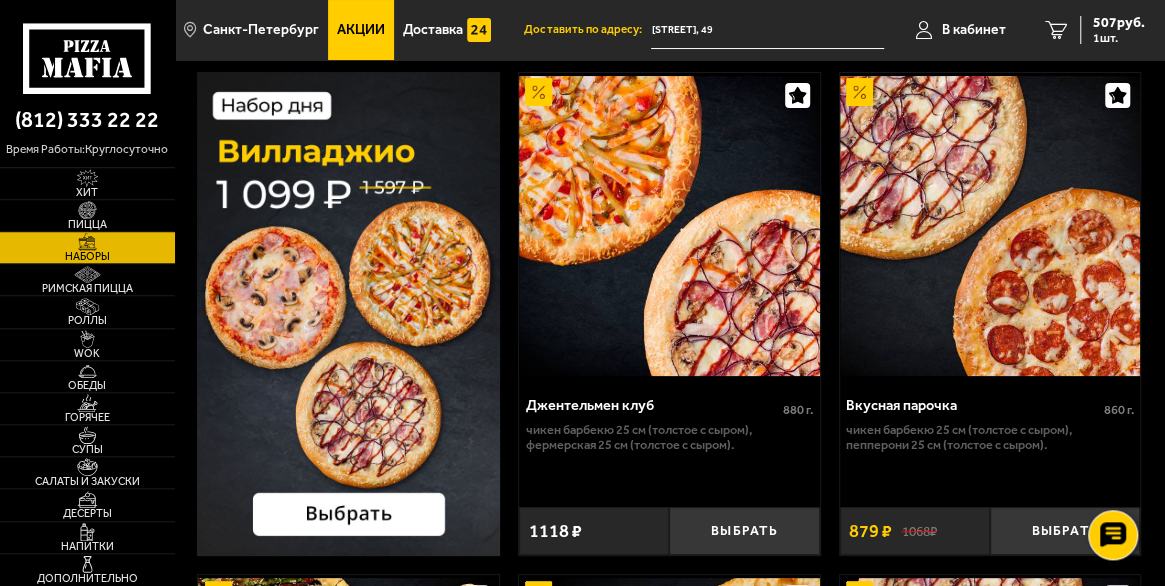 scroll, scrollTop: 212, scrollLeft: 0, axis: vertical 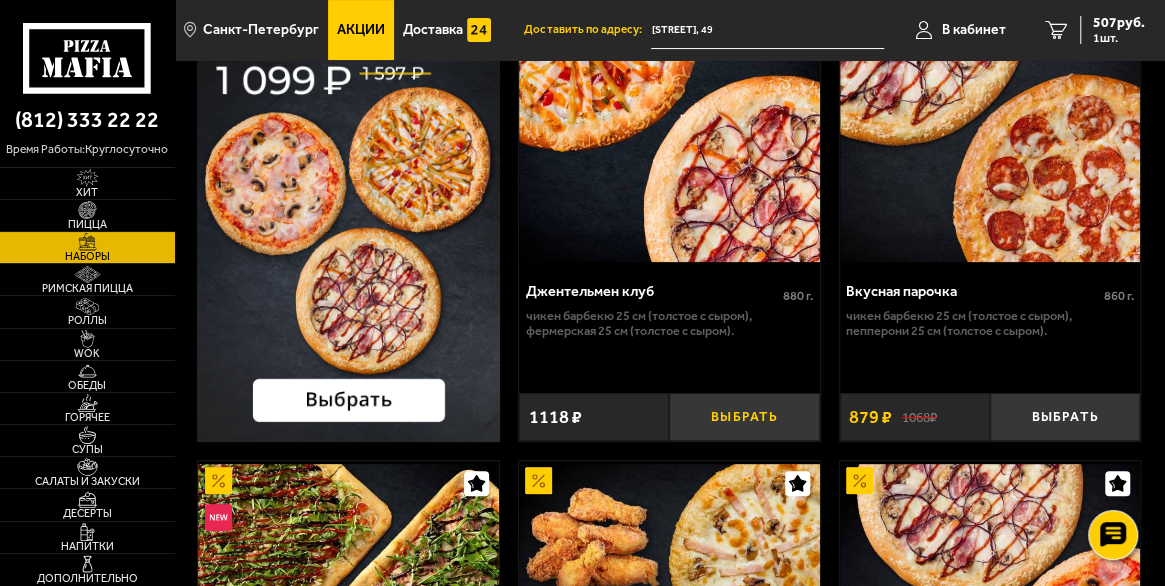 click on "Выбрать" at bounding box center (744, 417) 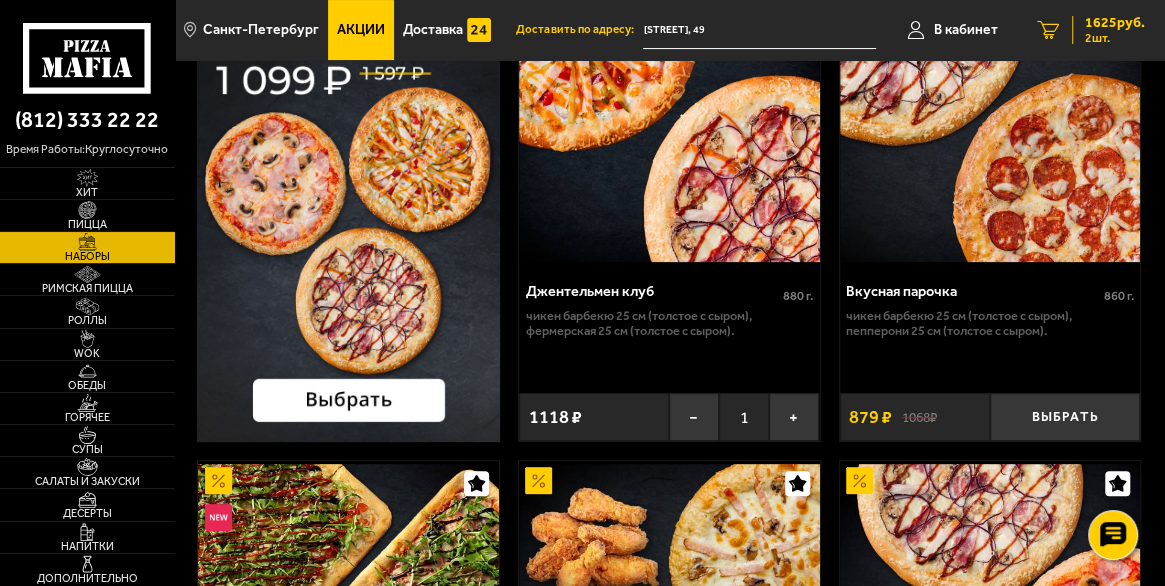 click on "1625  руб." at bounding box center [1115, 23] 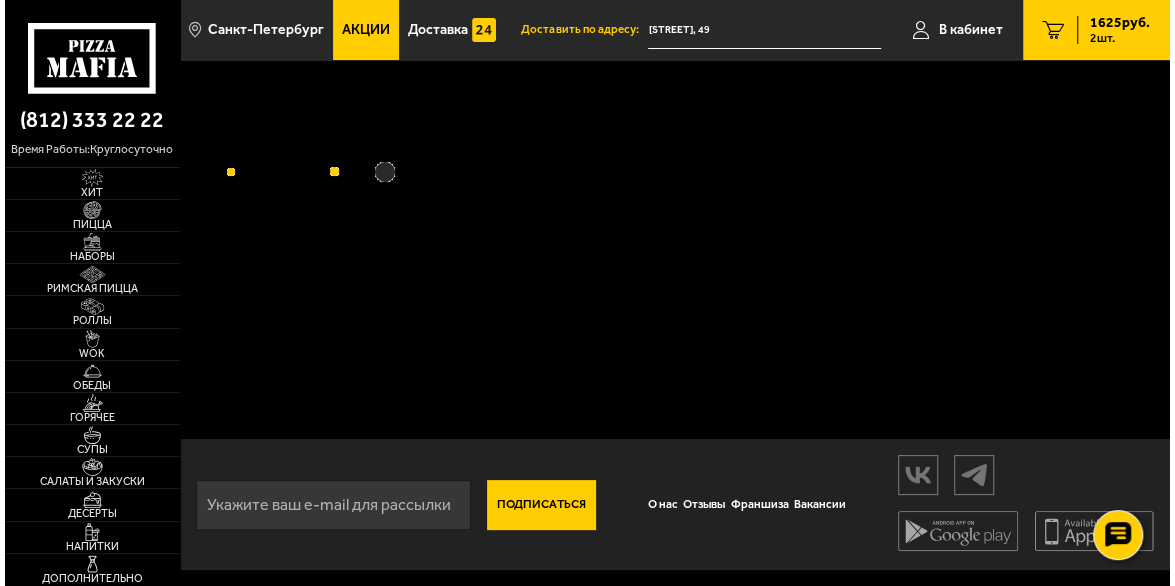 scroll, scrollTop: 0, scrollLeft: 0, axis: both 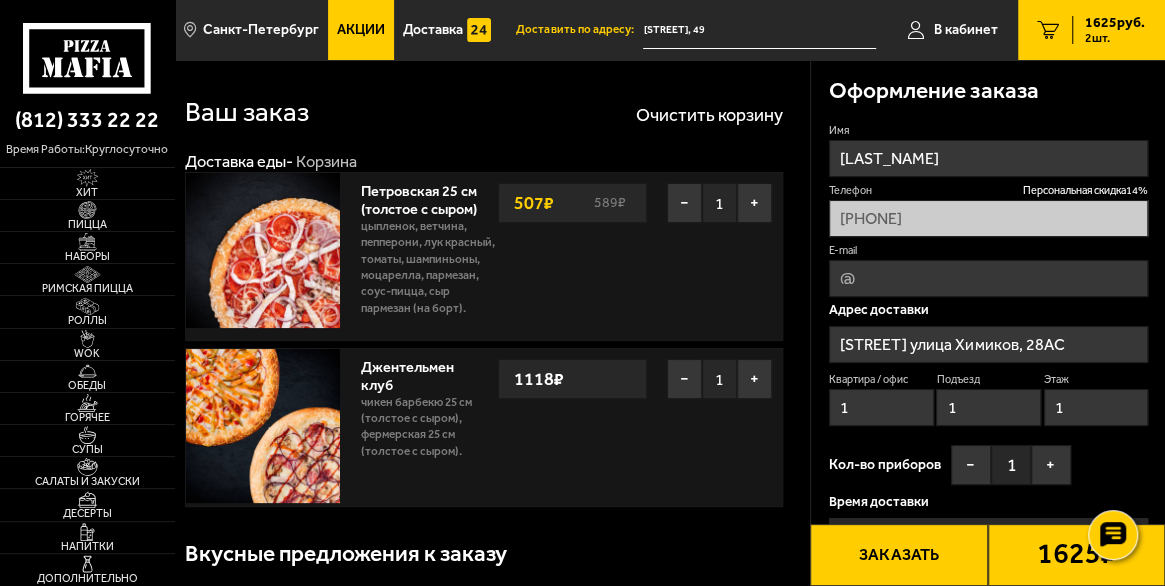 click on "2  шт." at bounding box center [1115, 38] 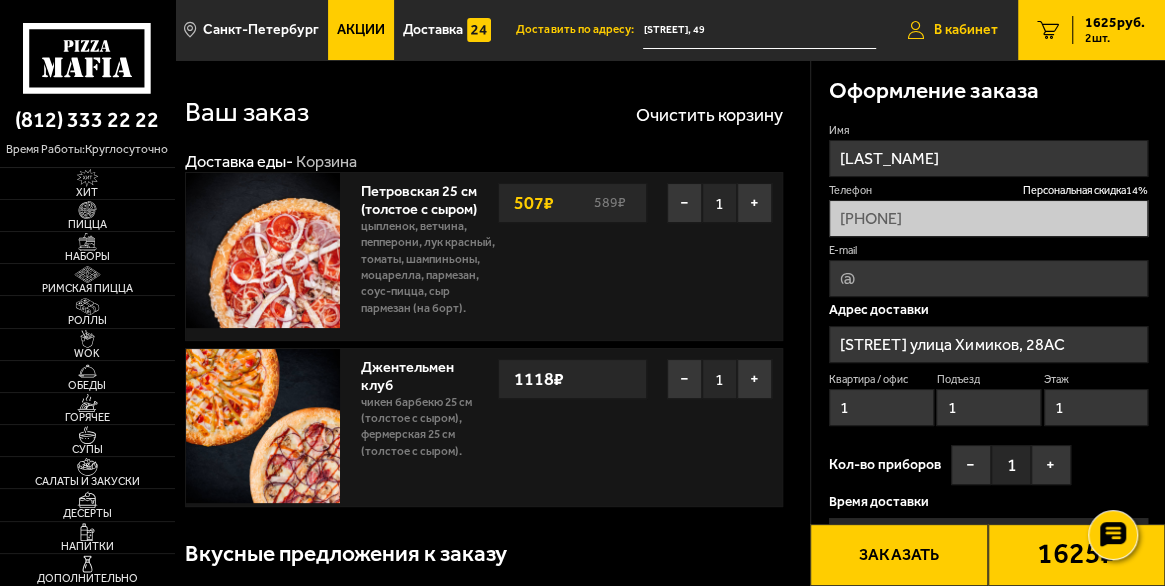 click on "В кабинет" at bounding box center [966, 30] 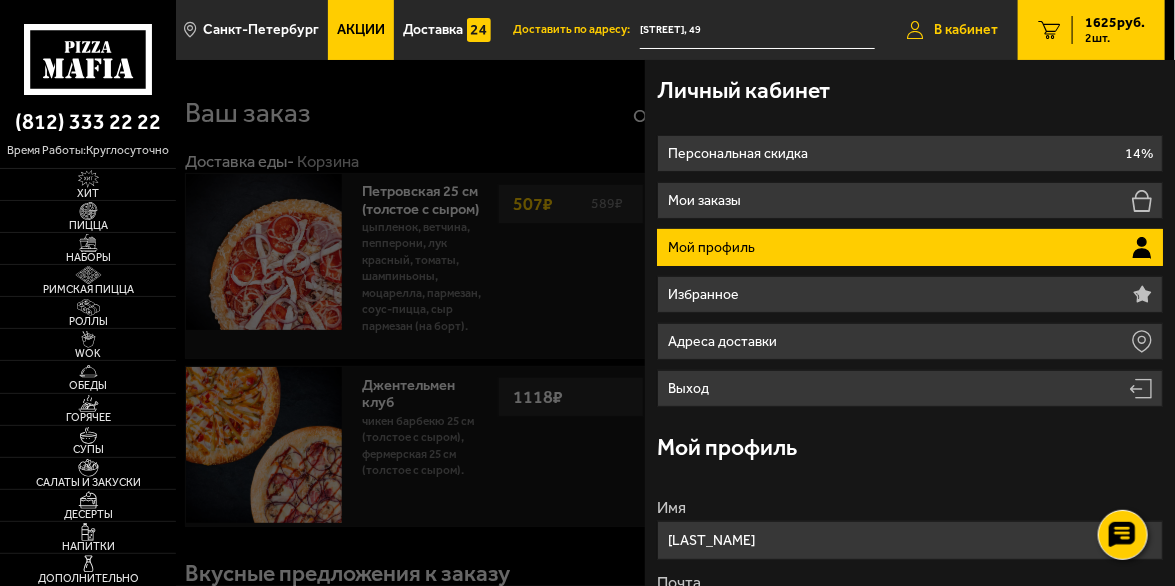 type on "[COUNTRY], [STATE], [STREET], 49" 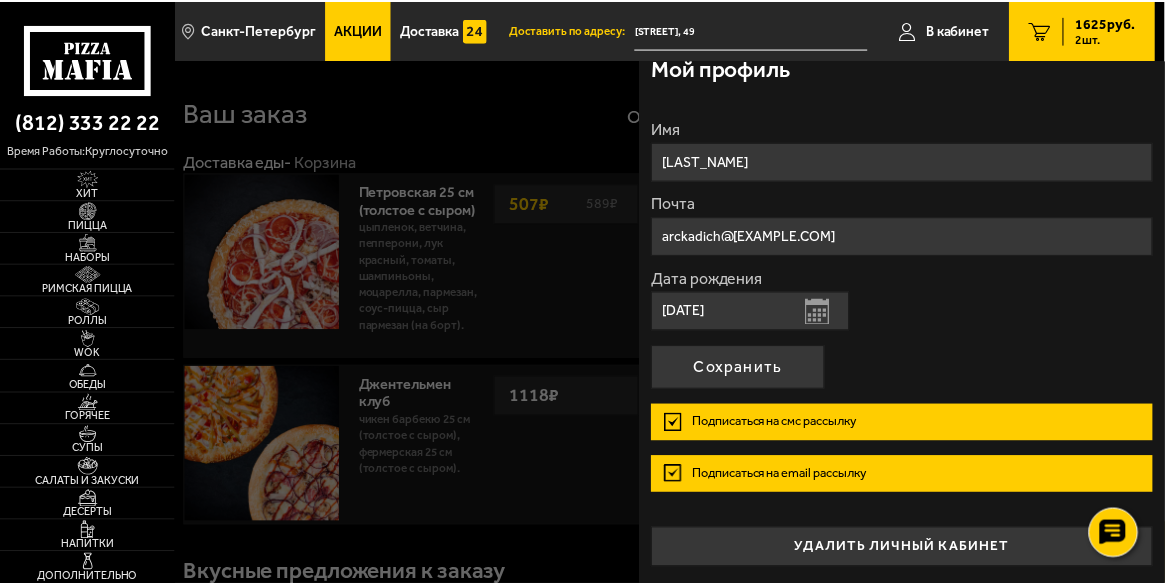 scroll, scrollTop: 0, scrollLeft: 0, axis: both 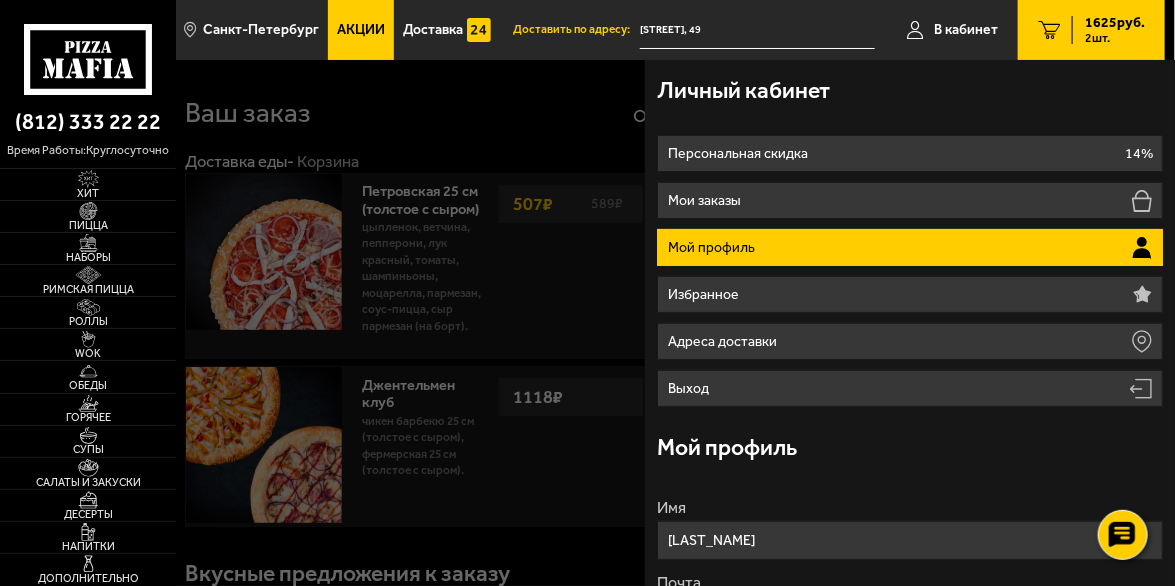 click at bounding box center (763, 353) 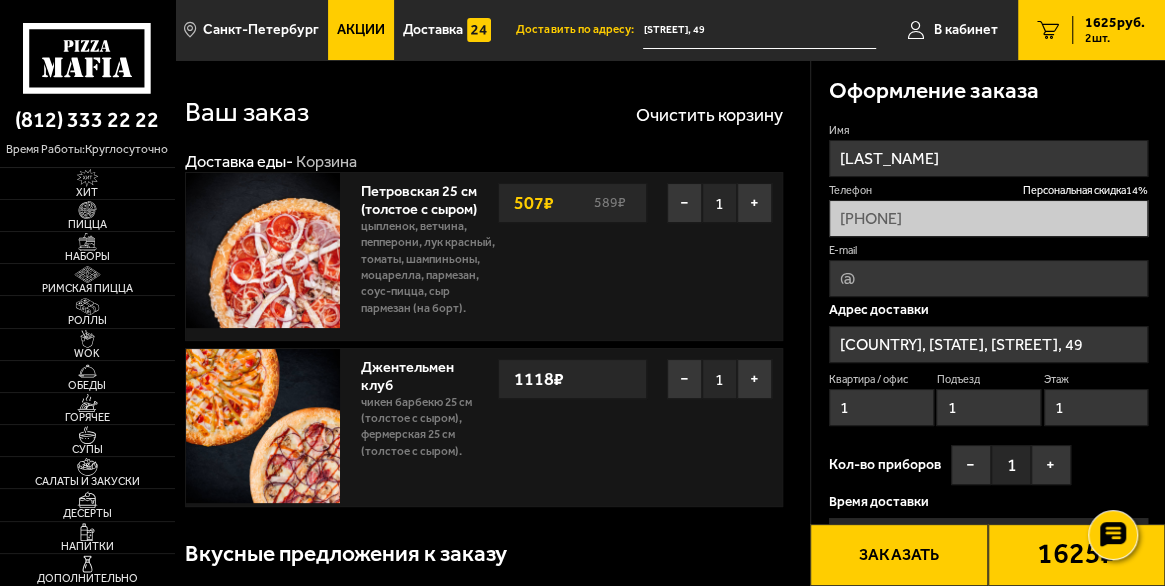 click on "1625  руб. 2  шт." at bounding box center [1108, 30] 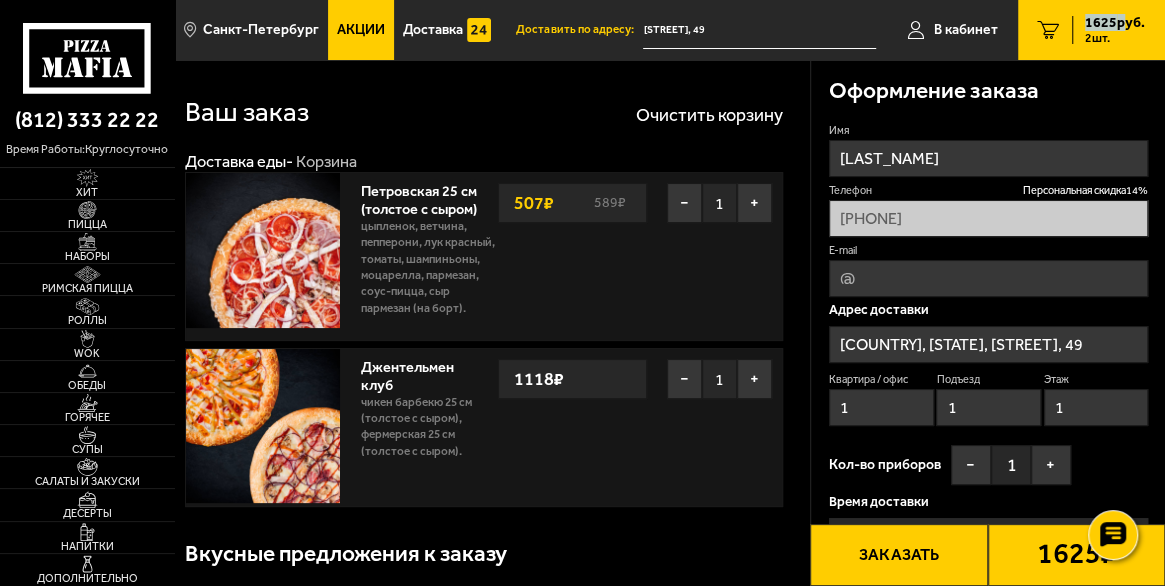 click on "1625  руб." at bounding box center [1115, 23] 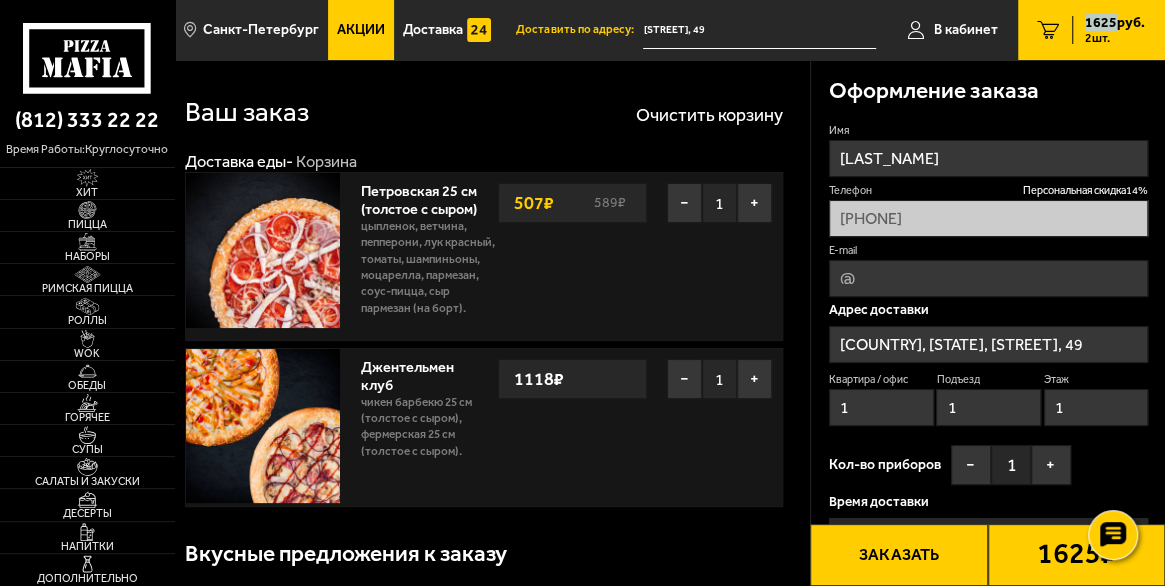 click on "1625  руб." at bounding box center (1115, 23) 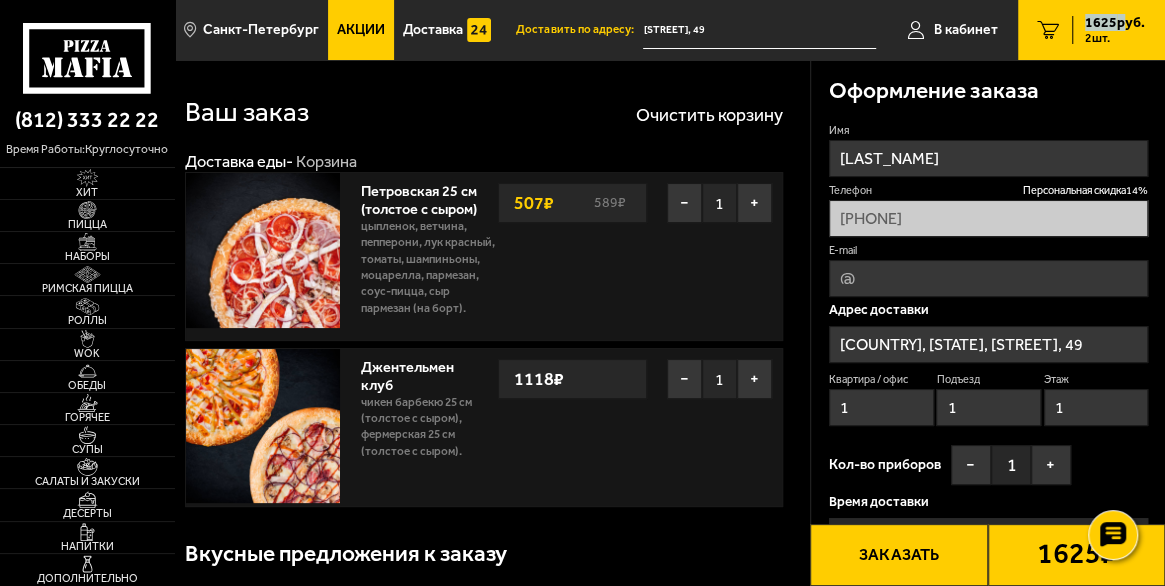 click on "1625  руб." at bounding box center (1115, 23) 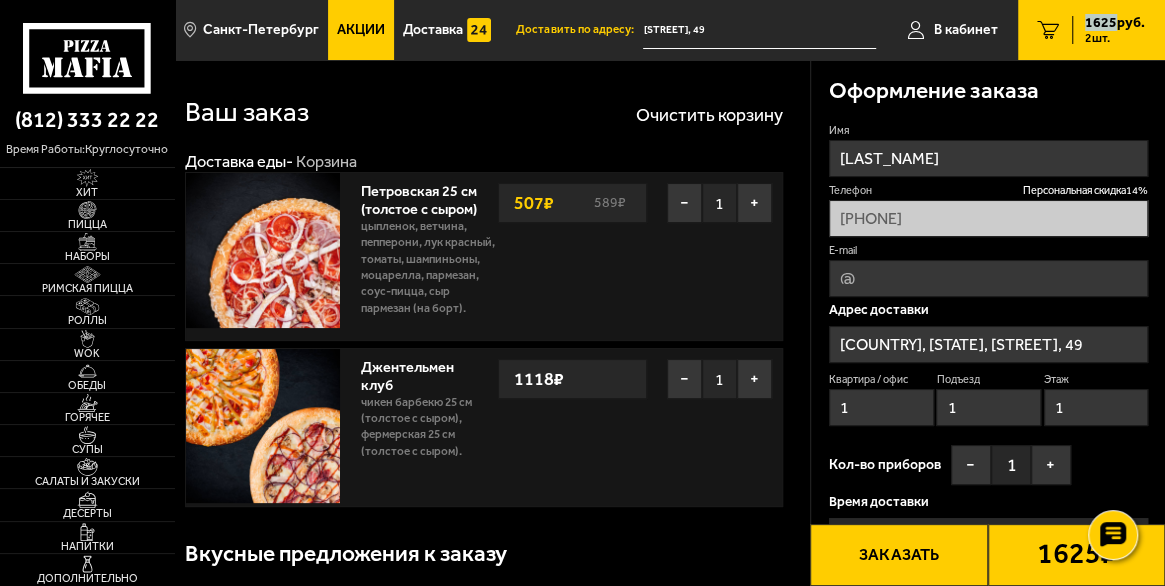 click on "1625  руб." at bounding box center [1115, 23] 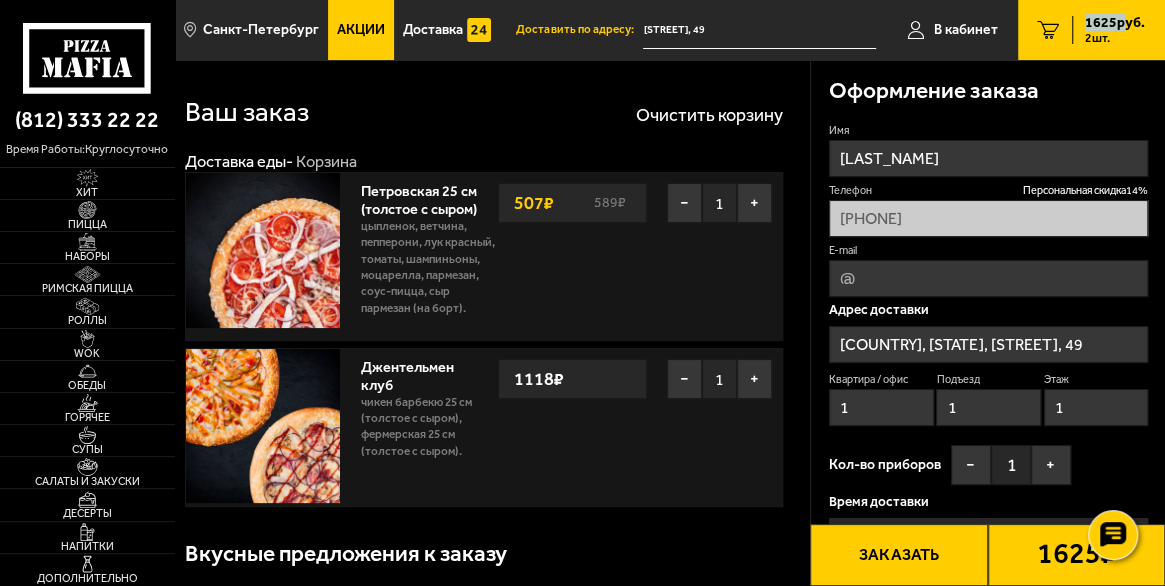 click on "1625  руб." at bounding box center [1115, 23] 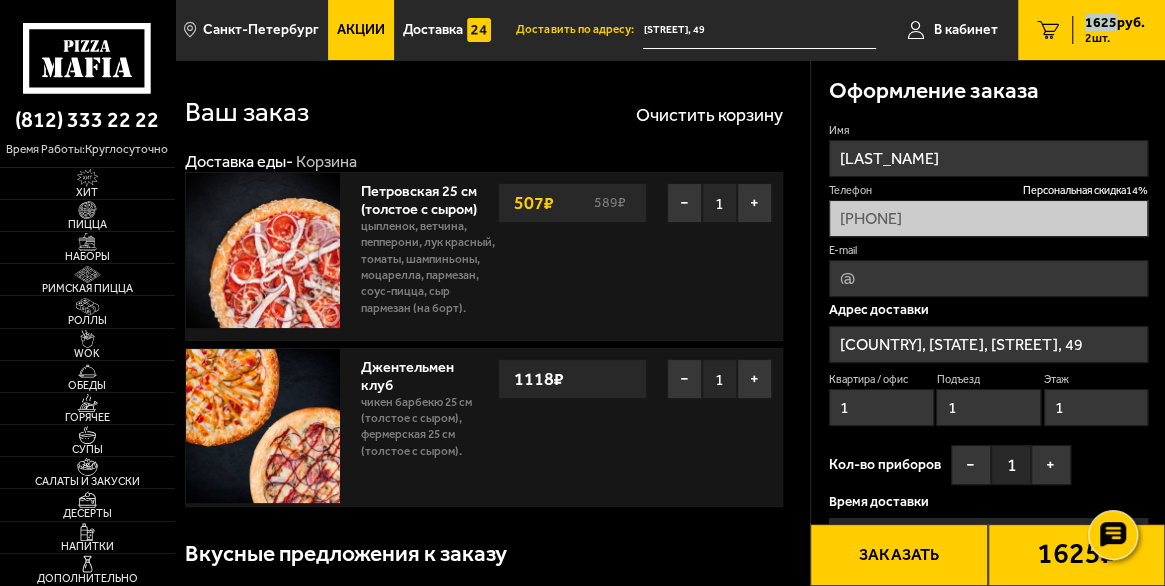 click on "1625  руб." at bounding box center (1115, 23) 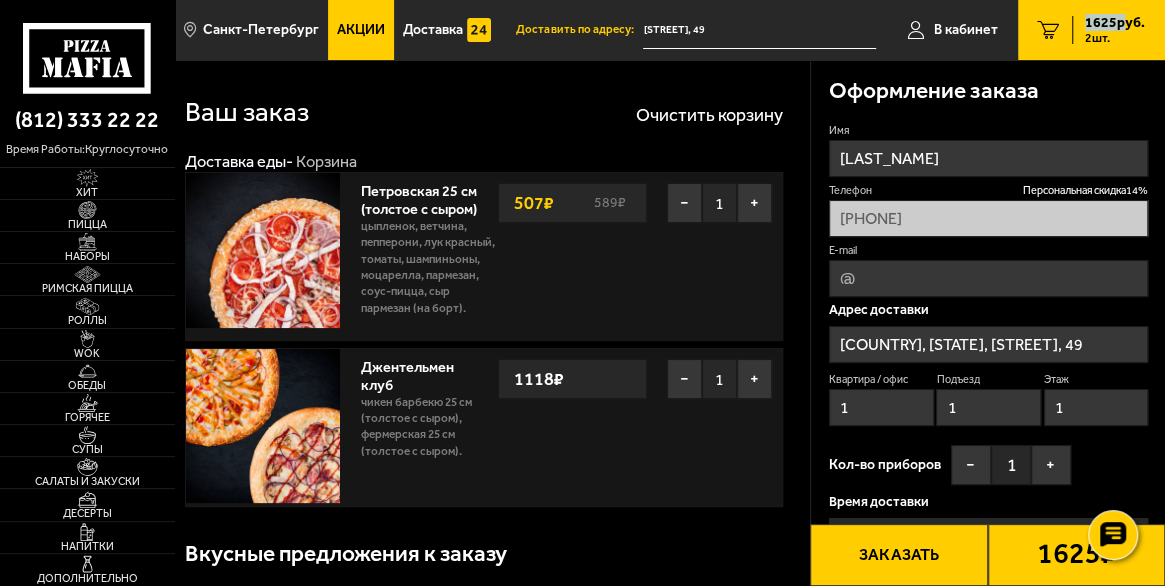 click on "1625  руб." at bounding box center (1115, 23) 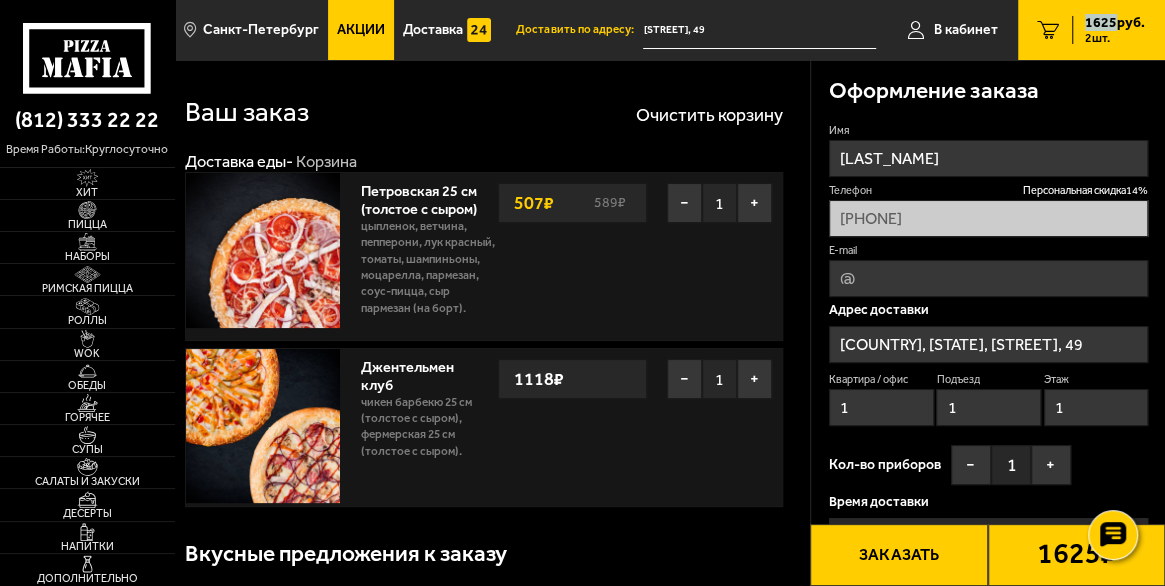 click on "1625  руб." at bounding box center (1115, 23) 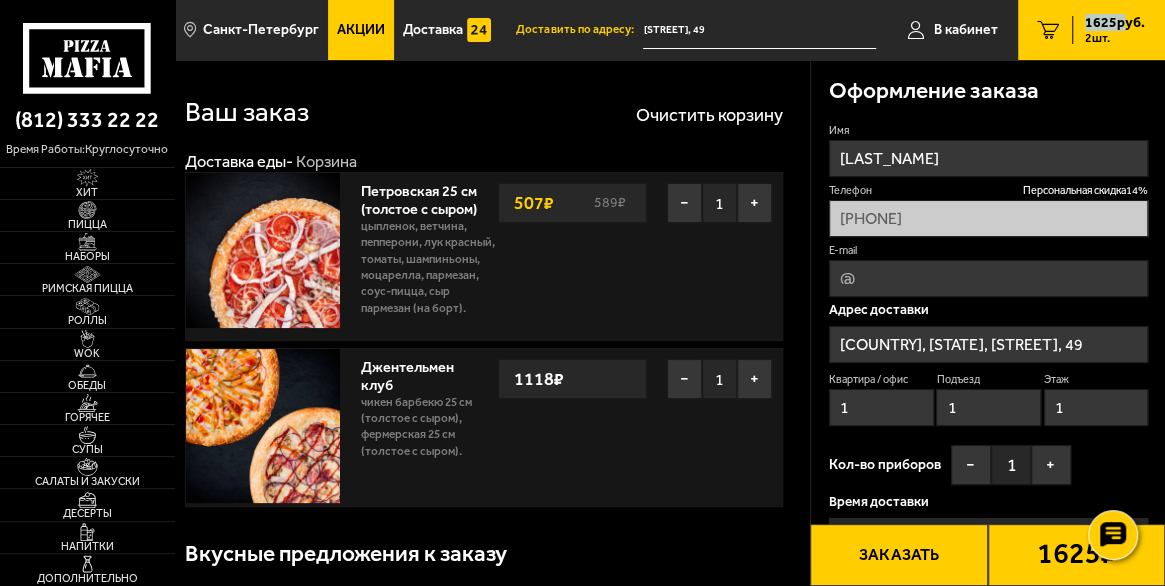 click on "1625  руб." at bounding box center (1115, 23) 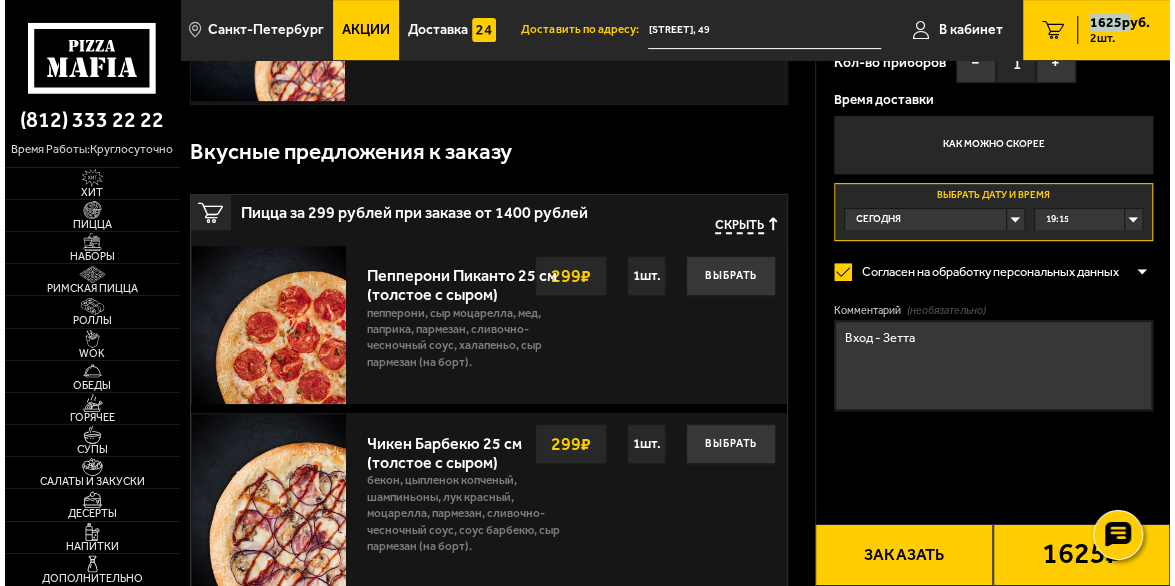 scroll, scrollTop: 425, scrollLeft: 0, axis: vertical 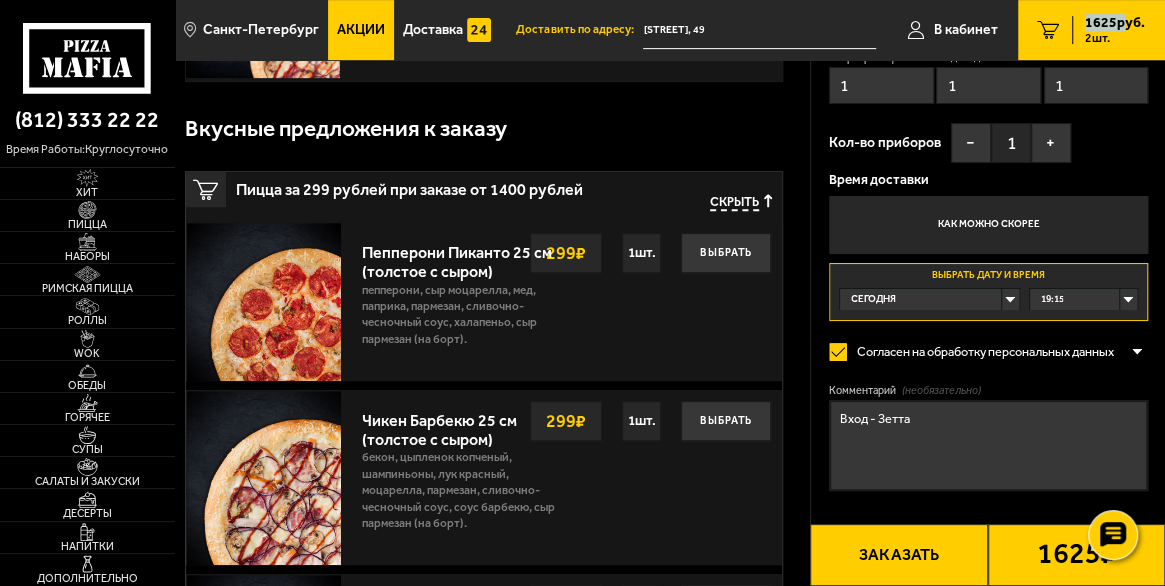 click on "Заказать" at bounding box center [898, 555] 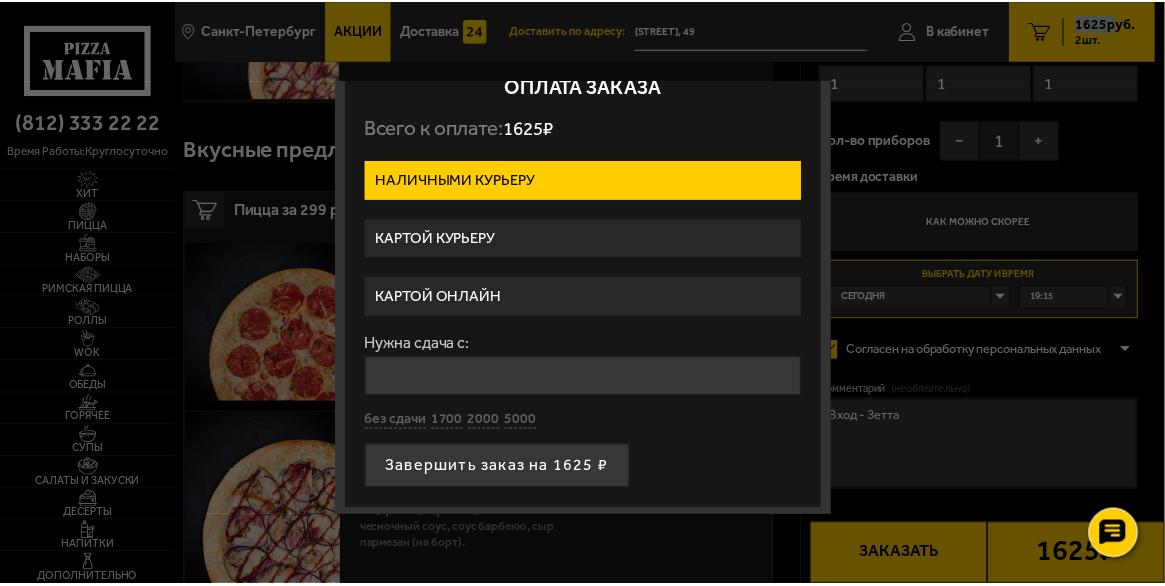 scroll, scrollTop: 0, scrollLeft: 0, axis: both 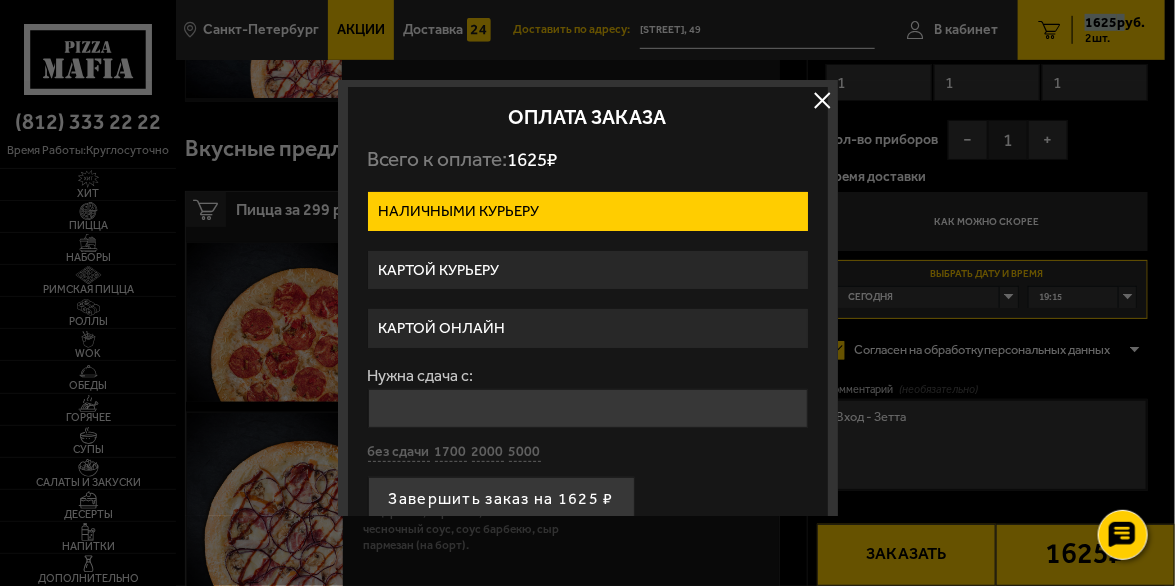 click at bounding box center [823, 101] 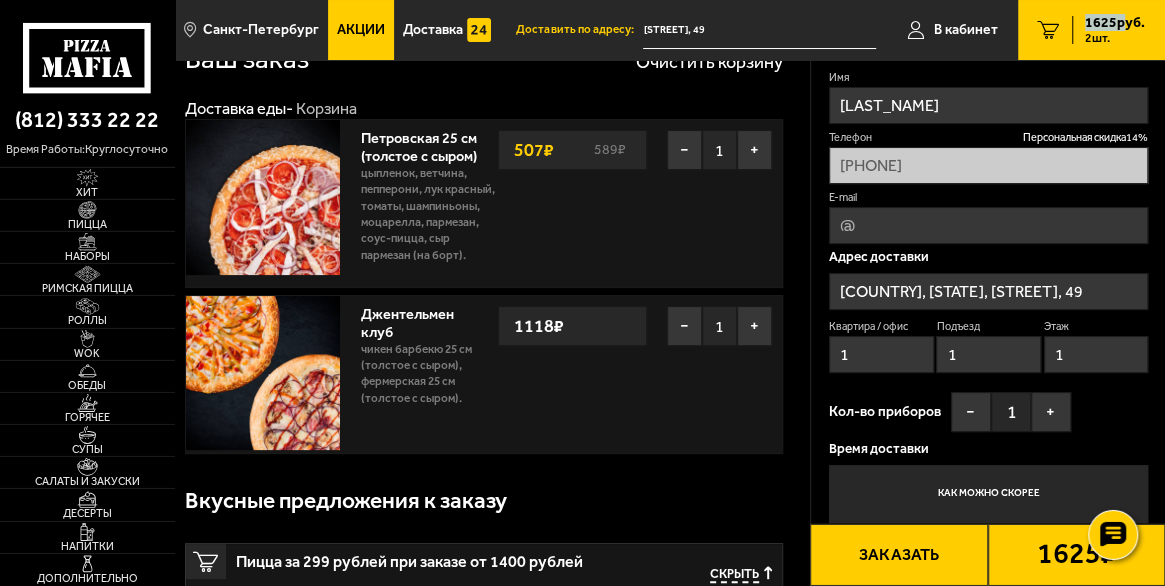 scroll, scrollTop: 0, scrollLeft: 0, axis: both 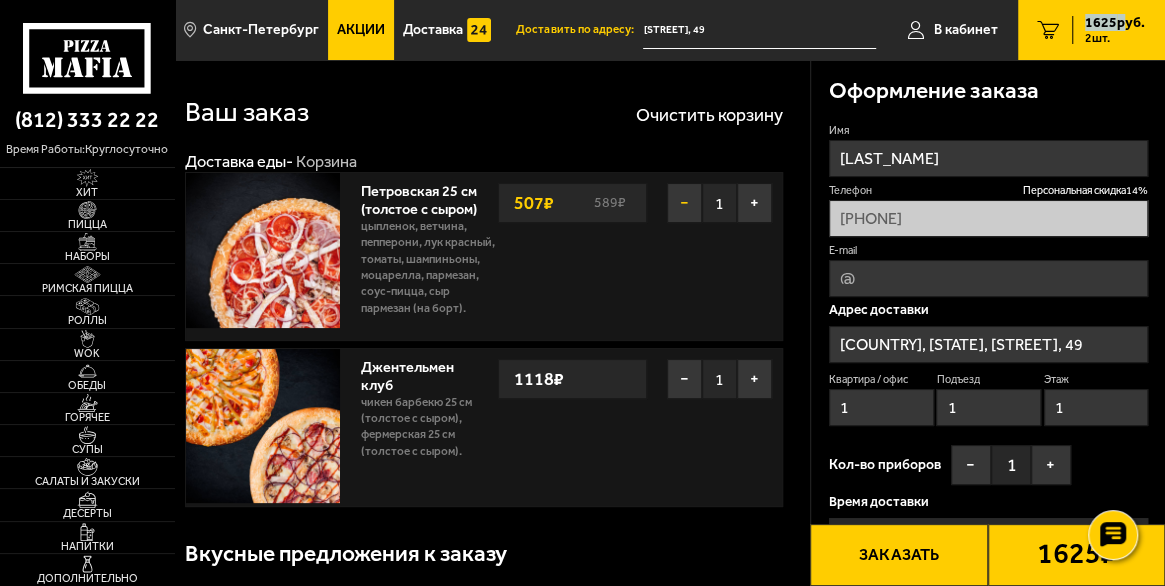 click on "−" at bounding box center [684, 203] 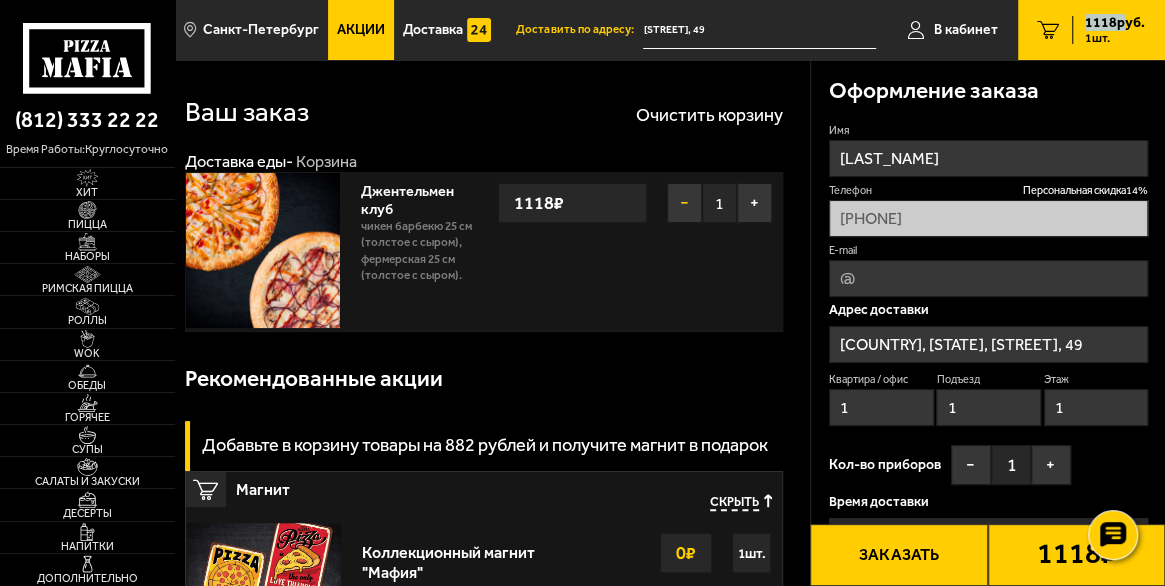 click on "−" at bounding box center (684, 203) 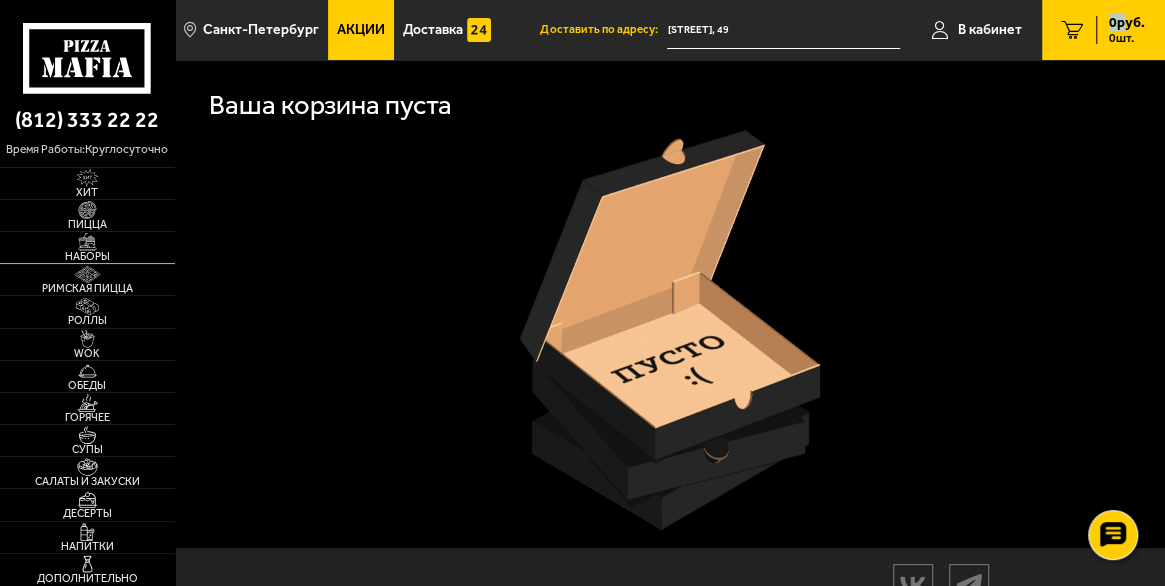 click on "Наборы" at bounding box center [87, 256] 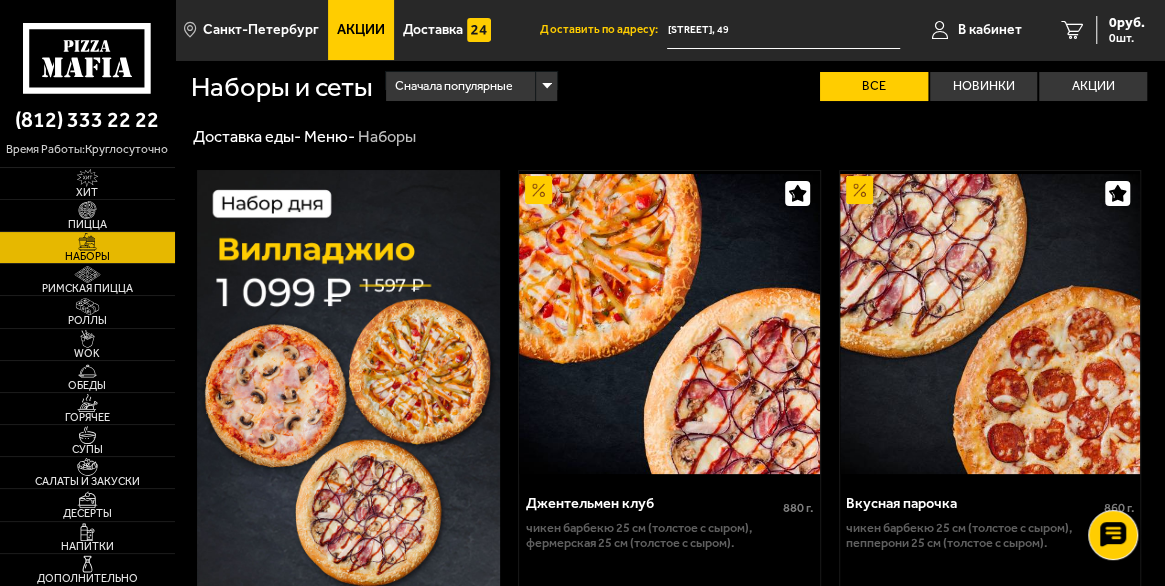 click on "Джентельмен клуб" at bounding box center [654, 503] 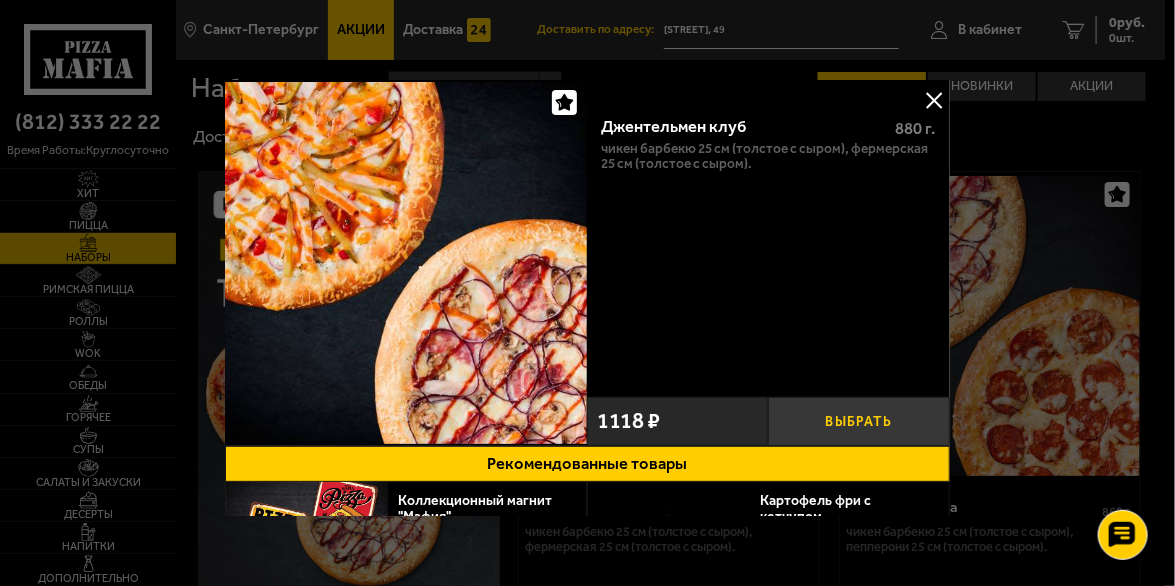 click on "Выбрать" at bounding box center (859, 421) 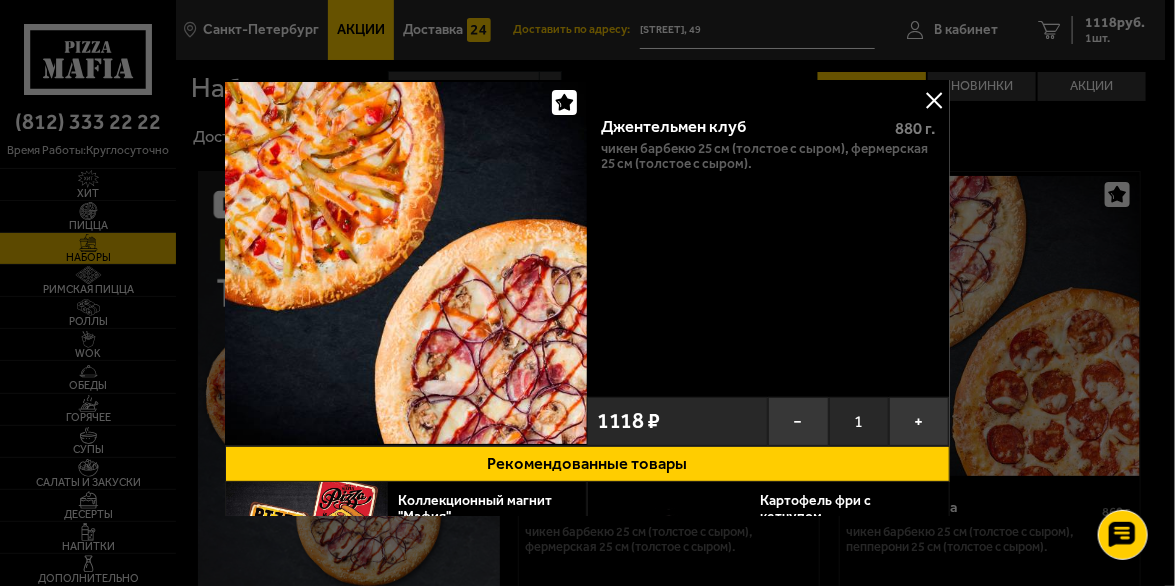 click at bounding box center (935, 100) 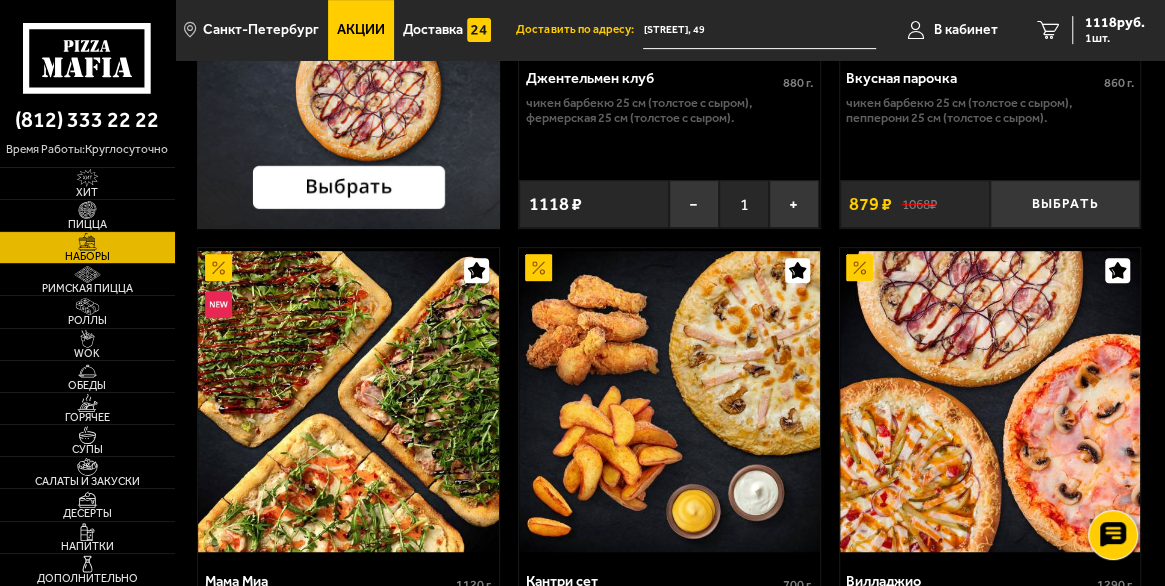 scroll, scrollTop: 0, scrollLeft: 0, axis: both 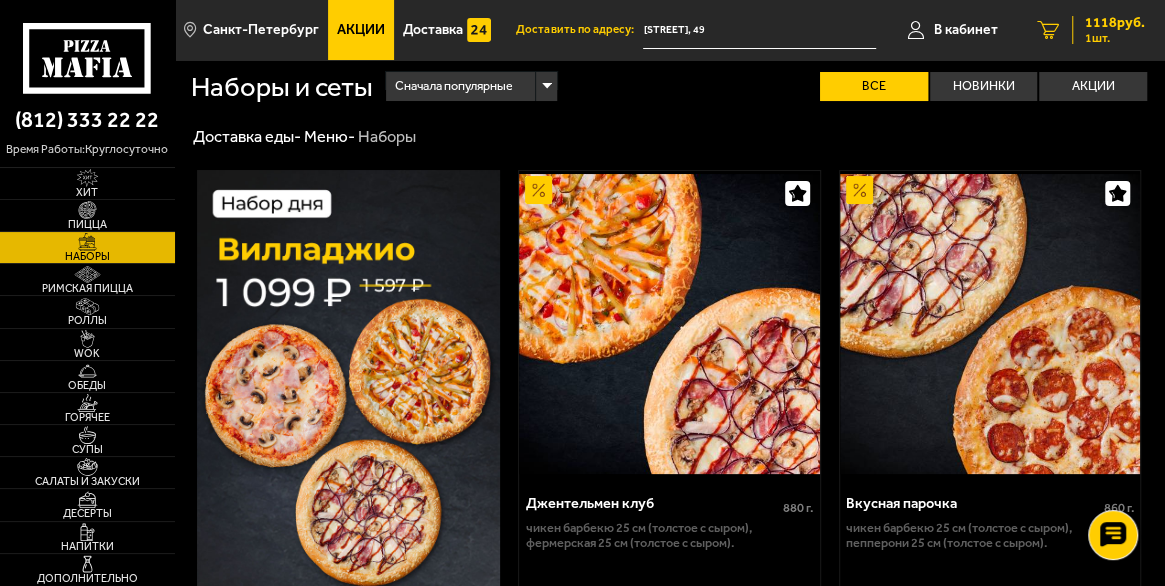 click on "1  шт." at bounding box center (1115, 38) 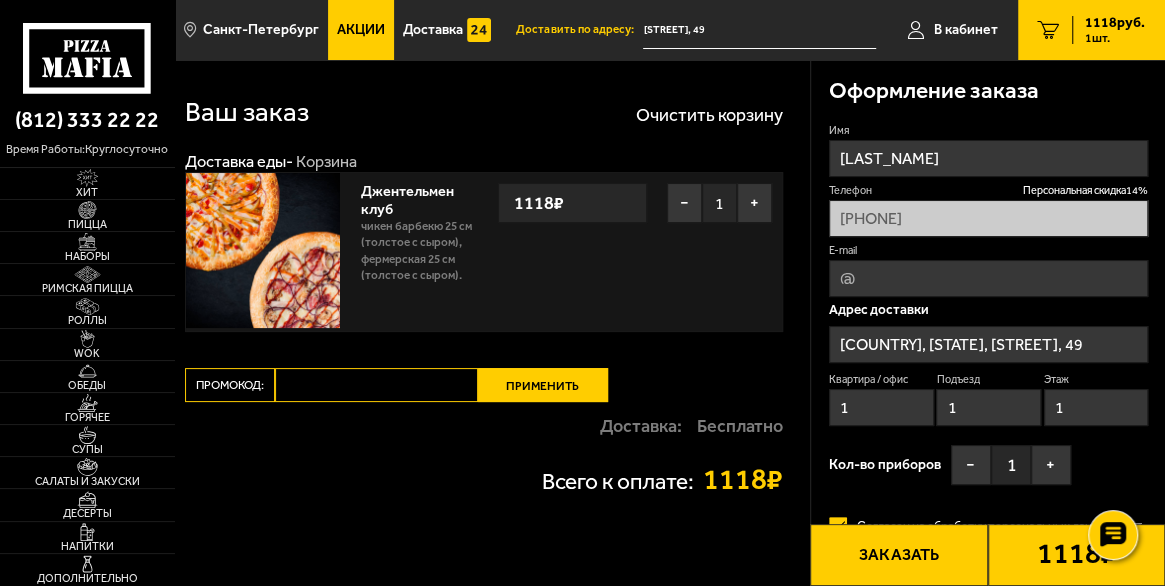 click on "Заказать" at bounding box center (898, 555) 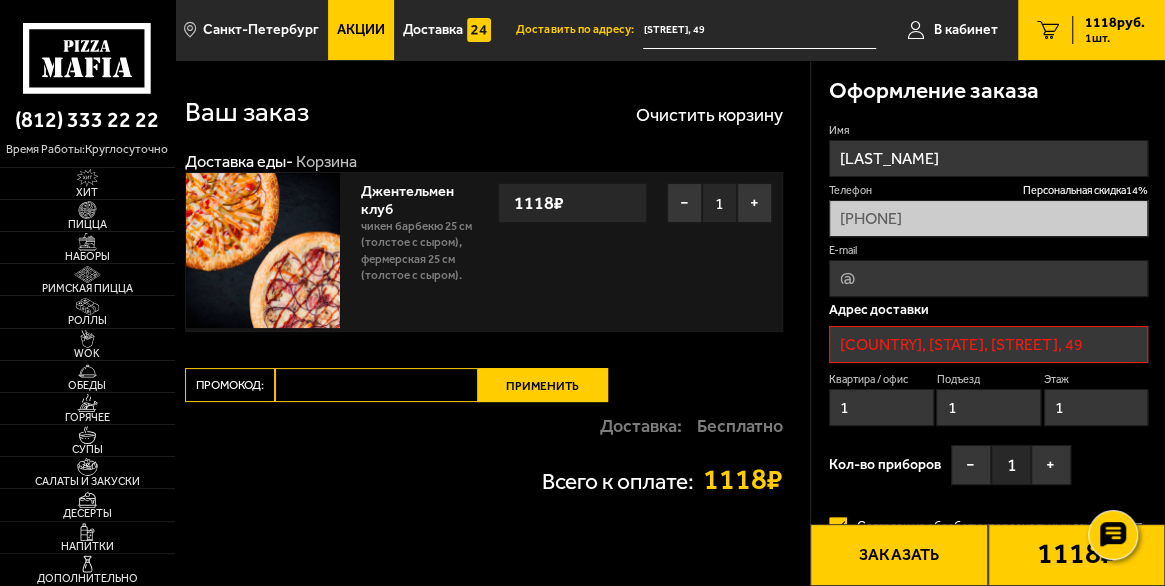 click on "Промокод:" at bounding box center [376, 385] 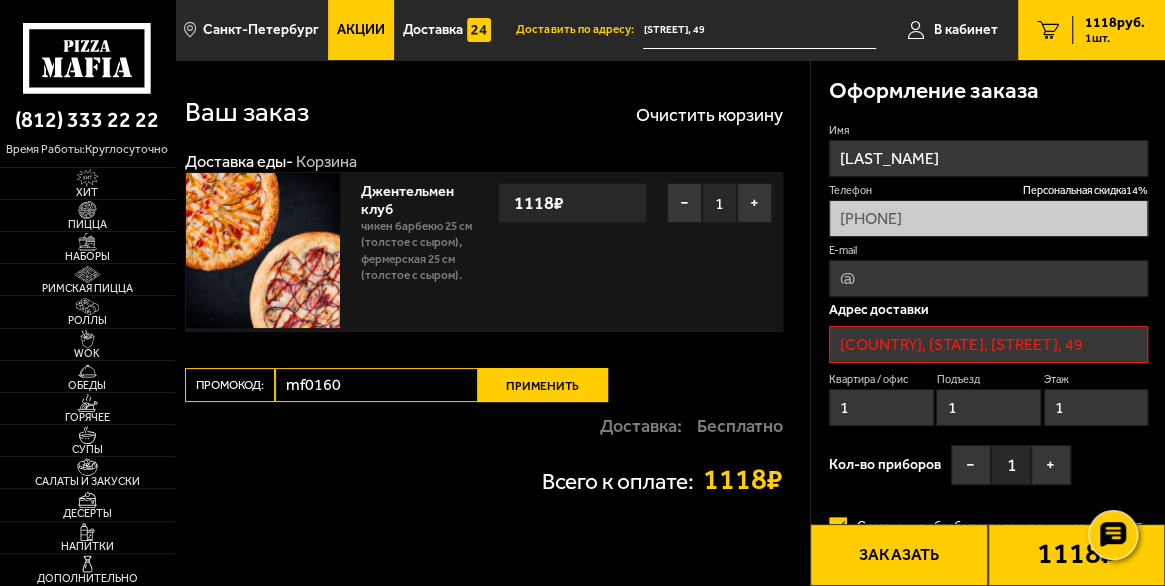 type on "mf0160" 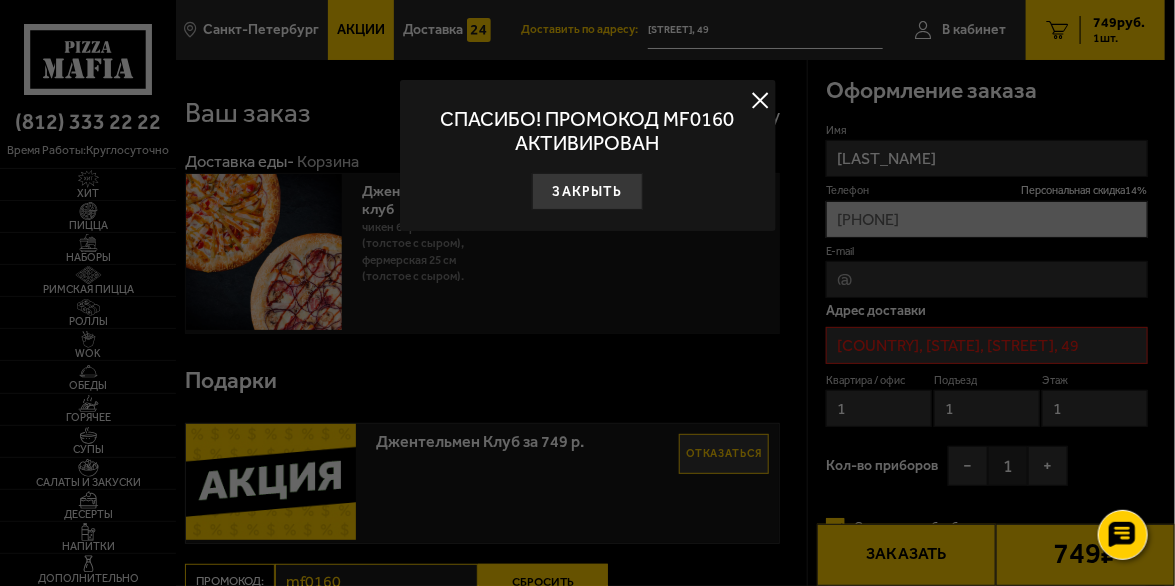 click at bounding box center [587, 293] 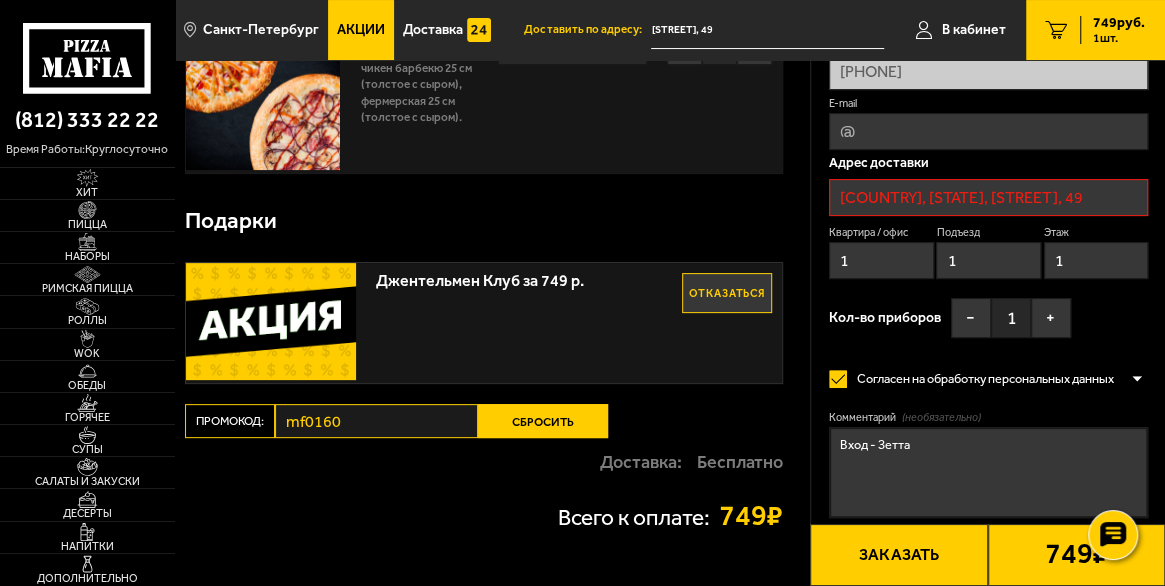 scroll, scrollTop: 120, scrollLeft: 0, axis: vertical 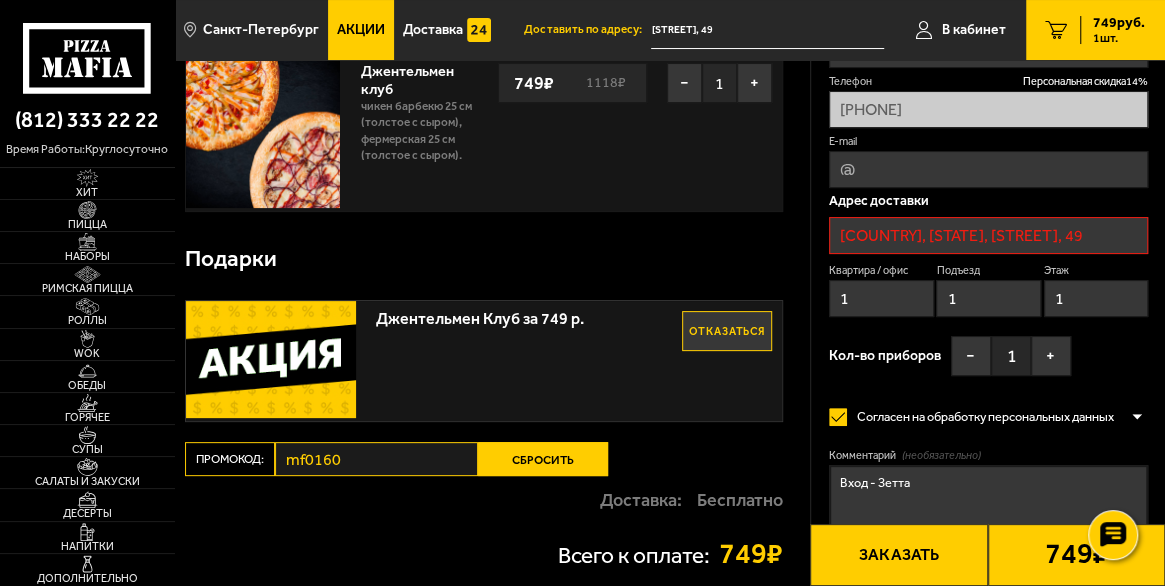 click on "[COUNTRY], [STATE], [STREET], 49" at bounding box center [988, 235] 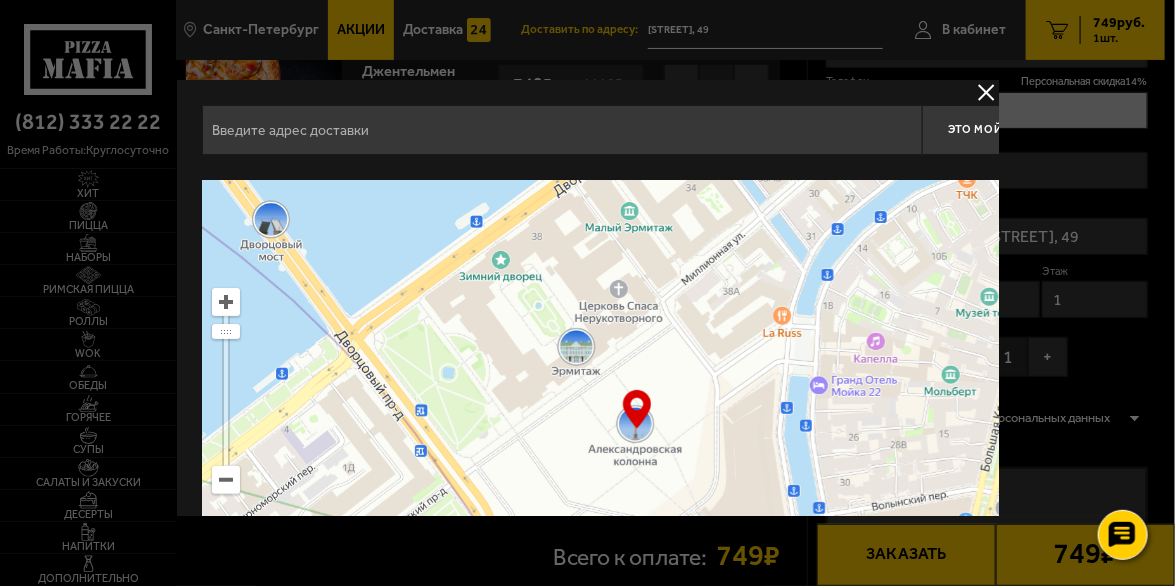 click at bounding box center (561, 130) 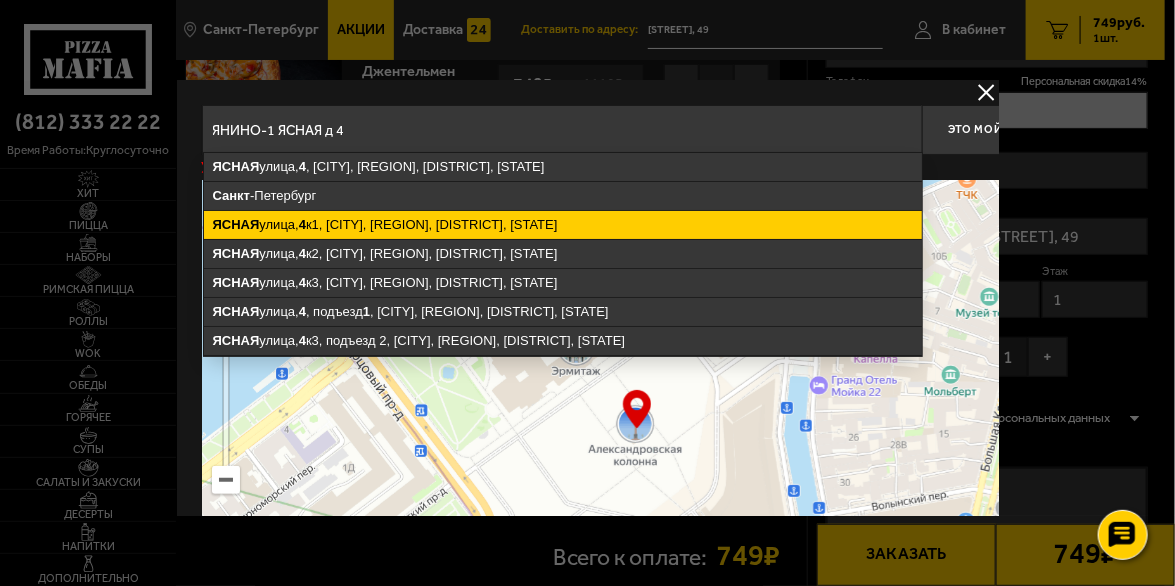 click on "Ясная улица, 4 к1, [CITY], [REGION], [DISTRICT], [STATE]" at bounding box center (562, 225) 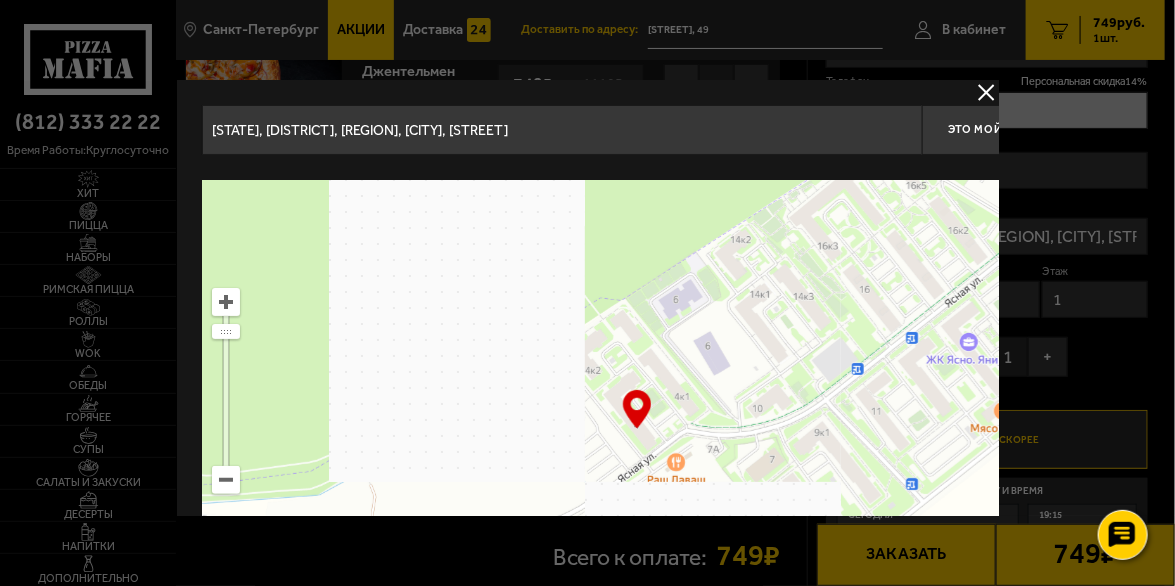drag, startPoint x: 693, startPoint y: 435, endPoint x: 728, endPoint y: 388, distance: 58.60034 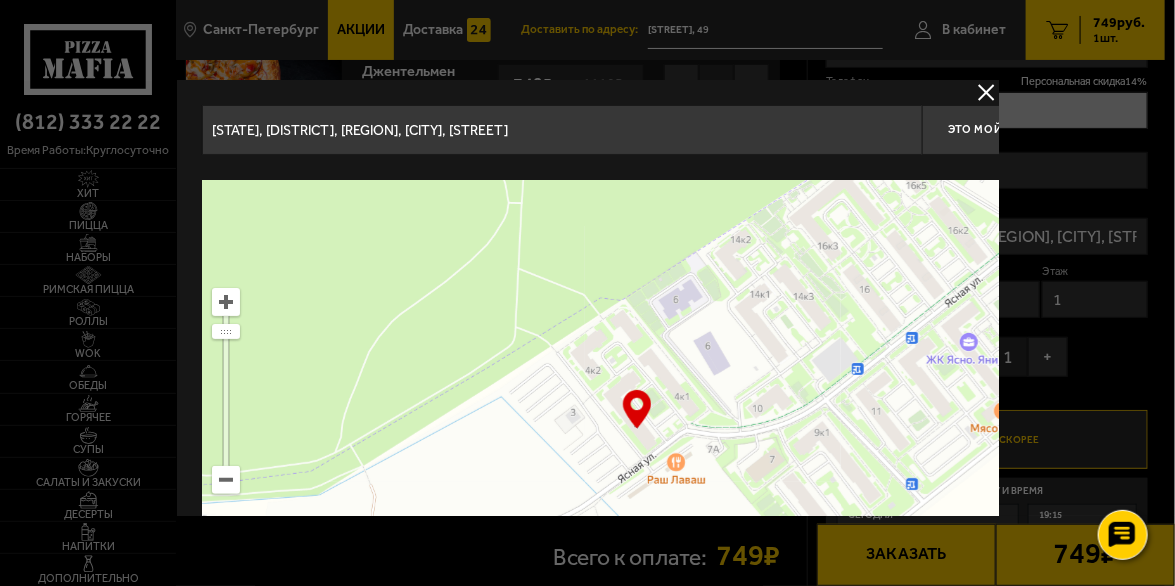 click at bounding box center (636, 430) 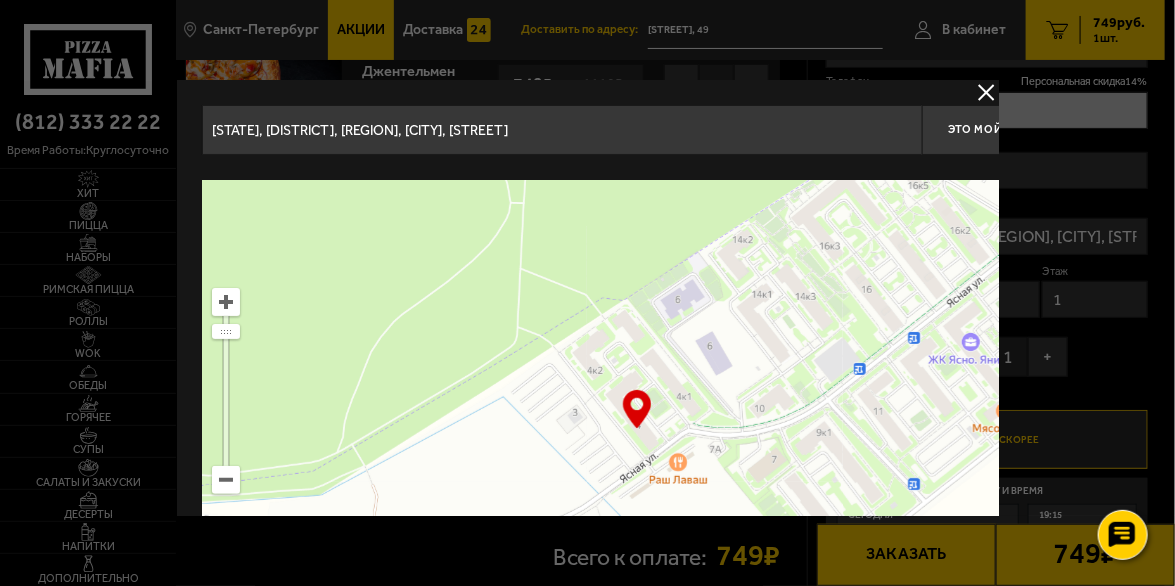 type on "[STATE], [DISTRICT], [REGION], [CITY], [STREET]" 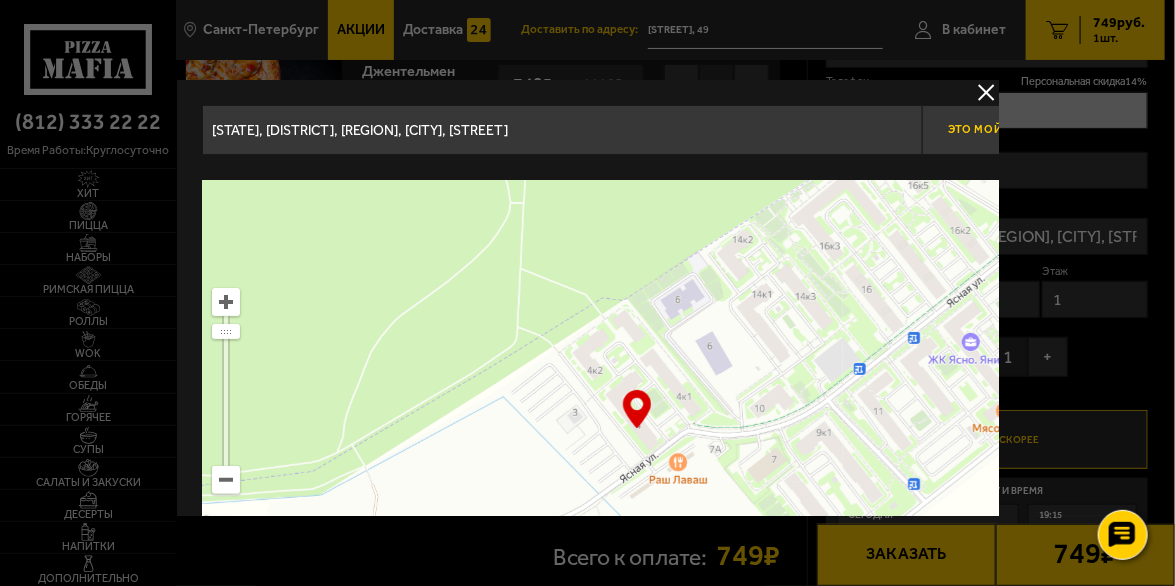 click on "Это мой адрес" at bounding box center (996, 129) 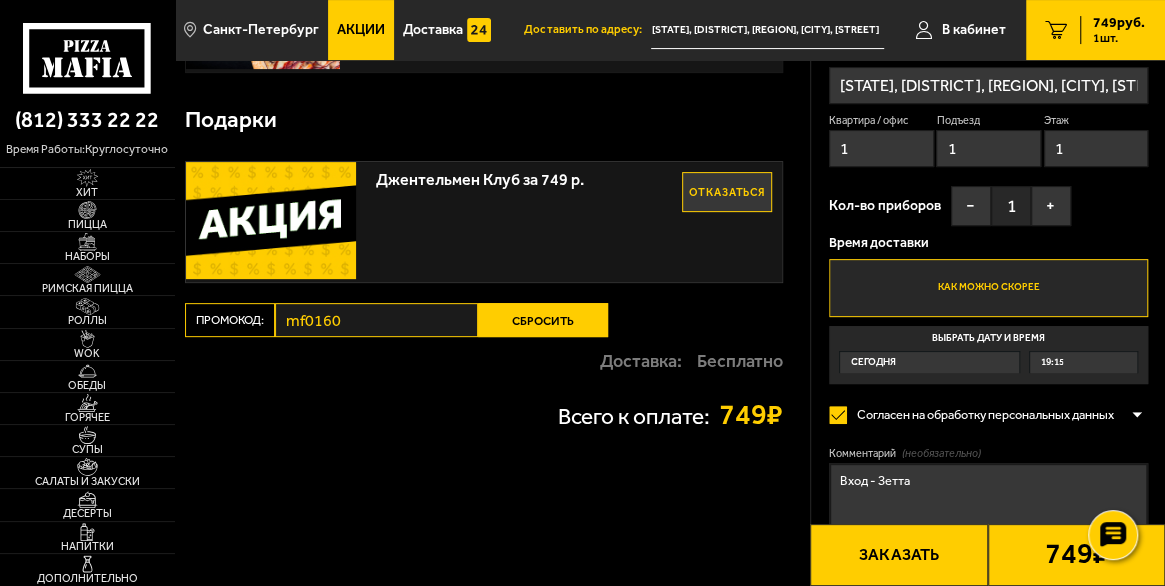 scroll, scrollTop: 0, scrollLeft: 0, axis: both 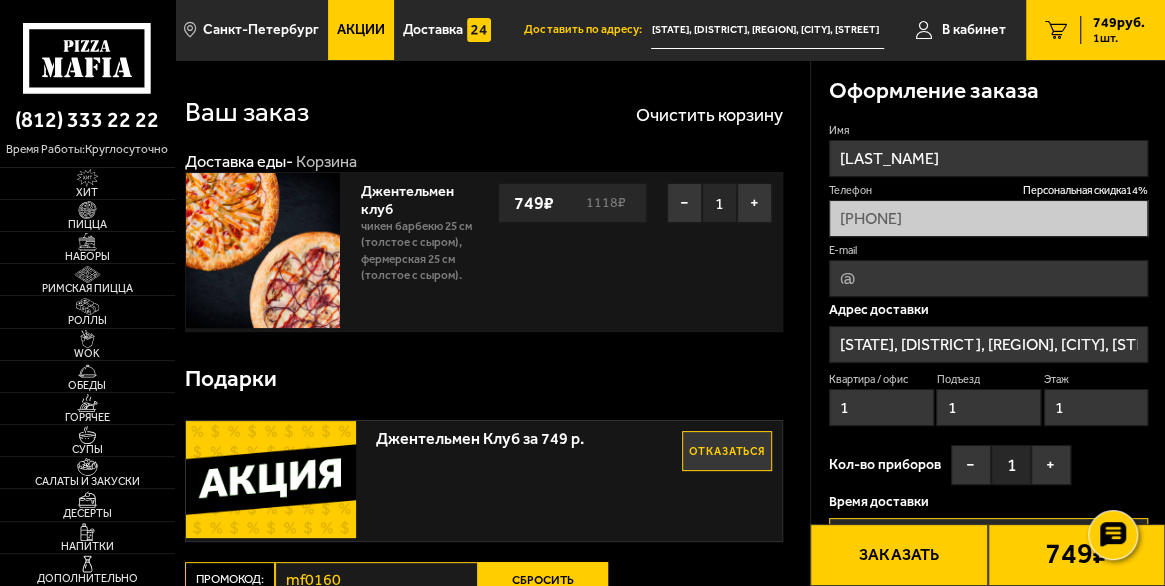 click on "E-mail" at bounding box center (988, 278) 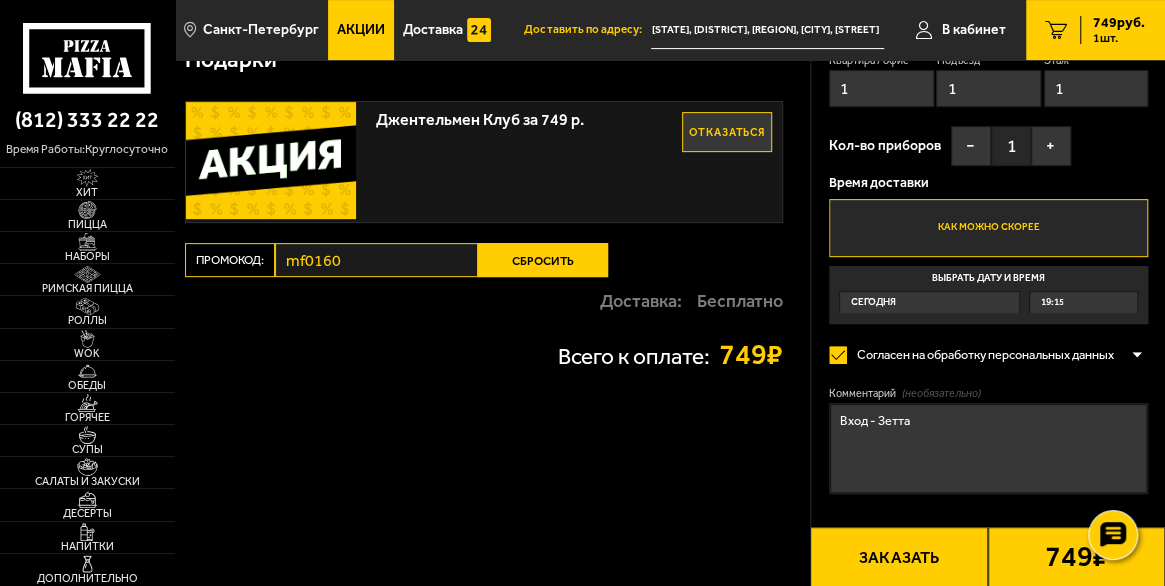 scroll, scrollTop: 425, scrollLeft: 0, axis: vertical 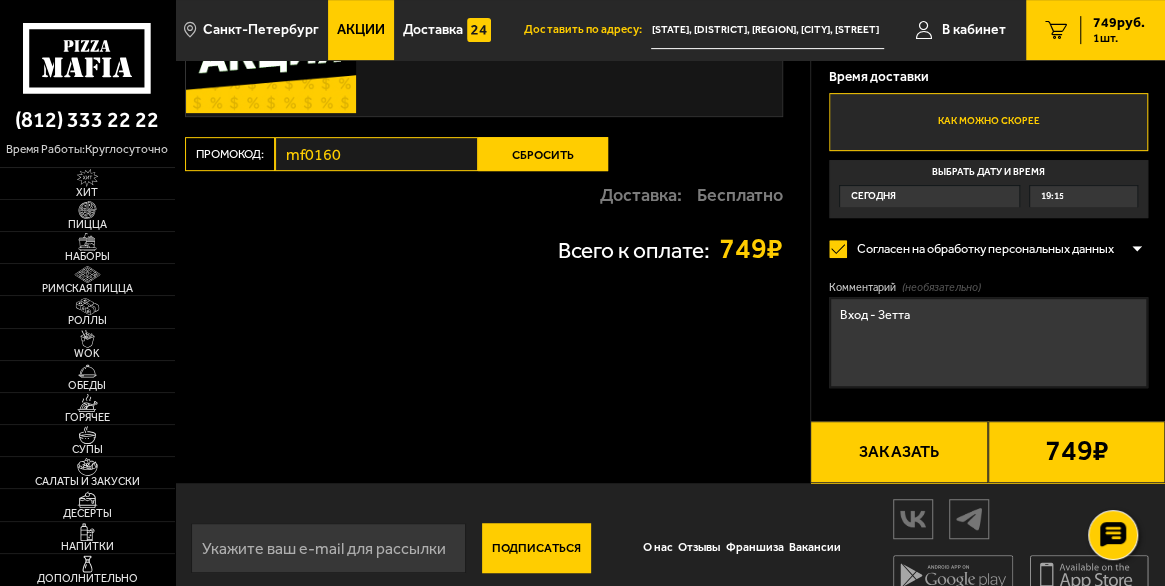 type on "arckadich@[EXAMPLE.COM]" 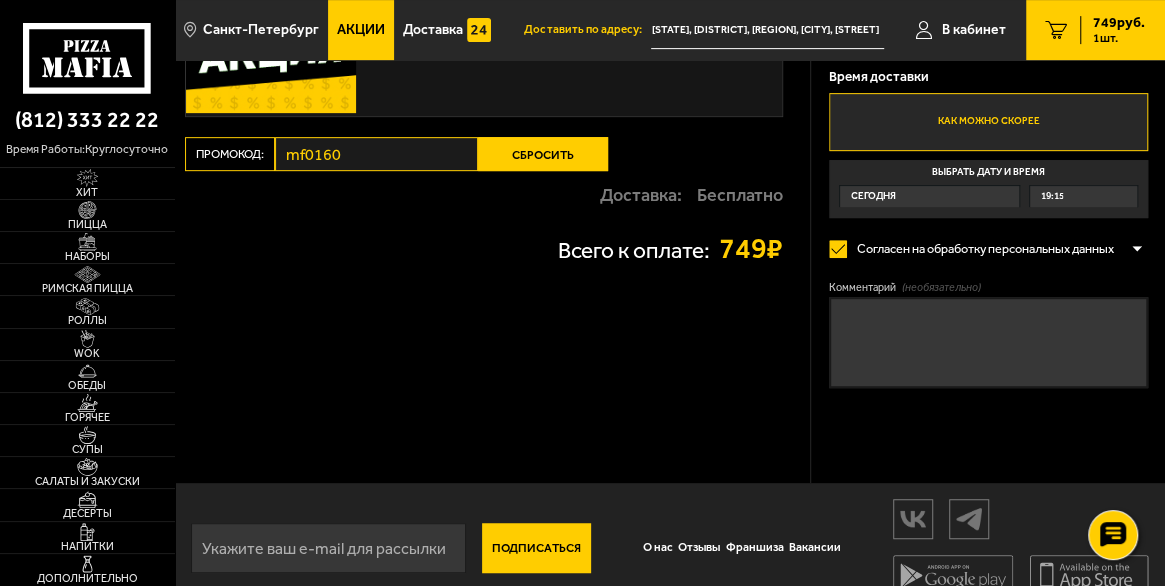 scroll, scrollTop: 0, scrollLeft: 0, axis: both 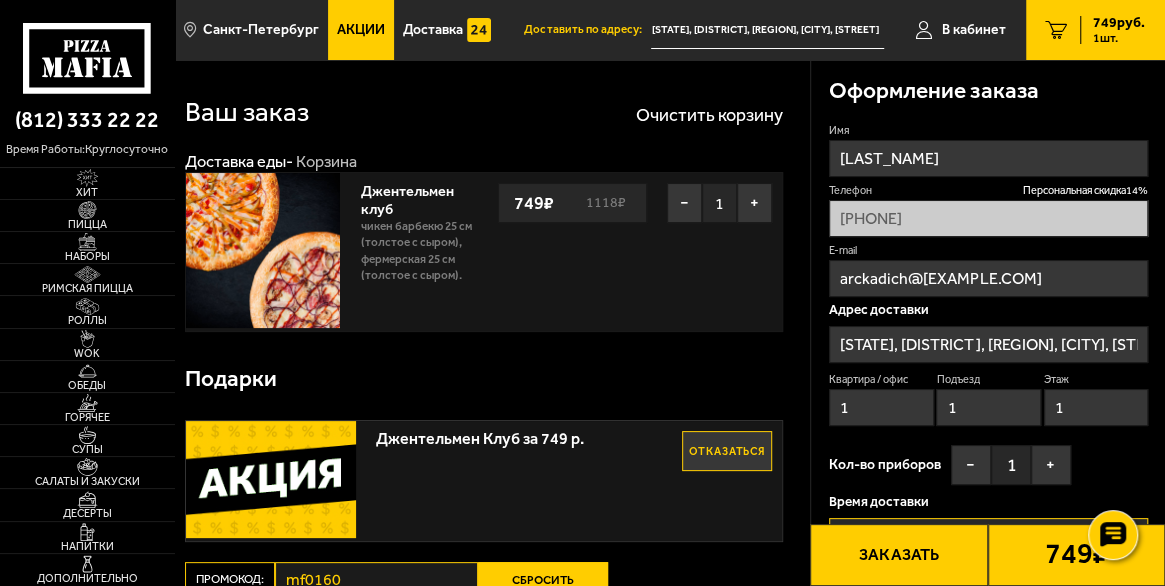 type 